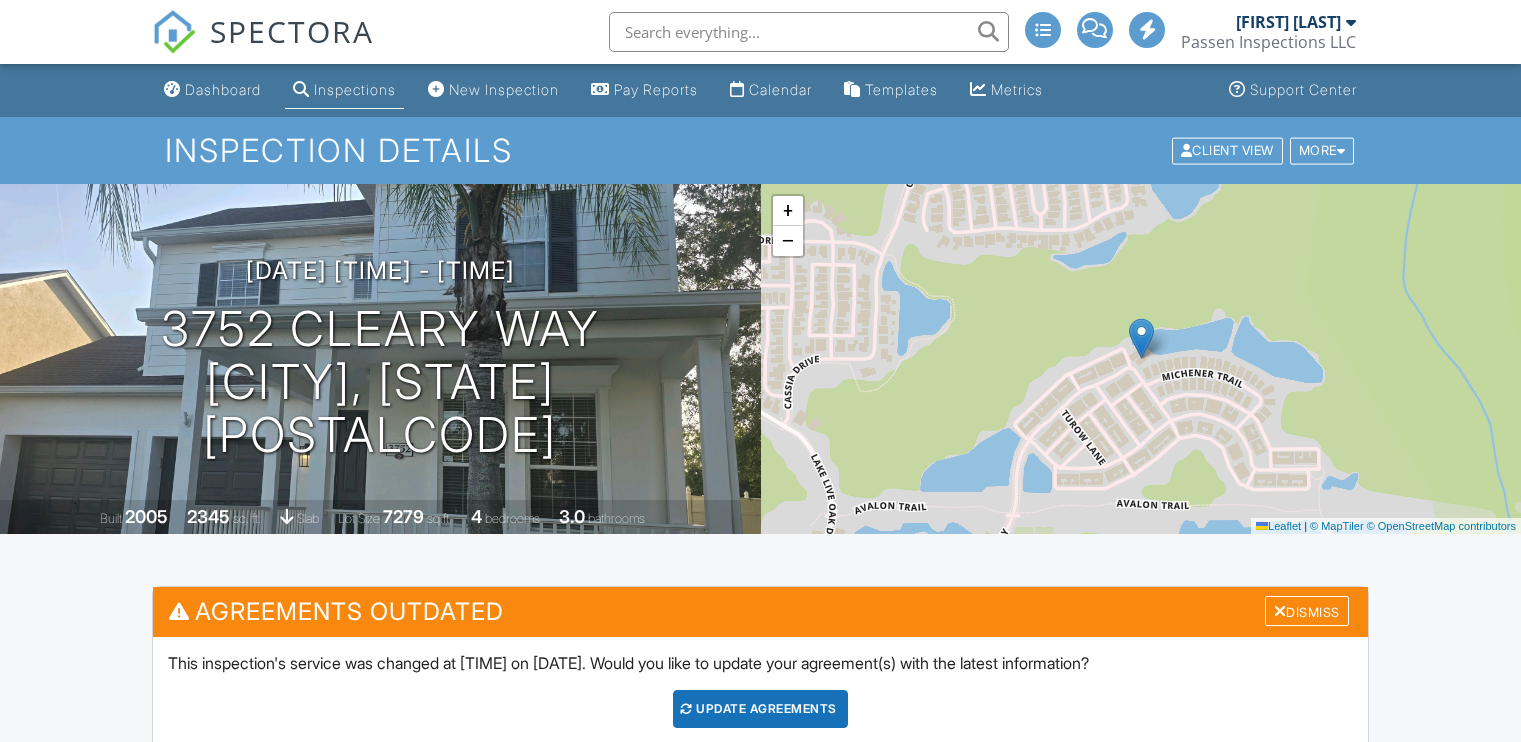 scroll, scrollTop: 800, scrollLeft: 0, axis: vertical 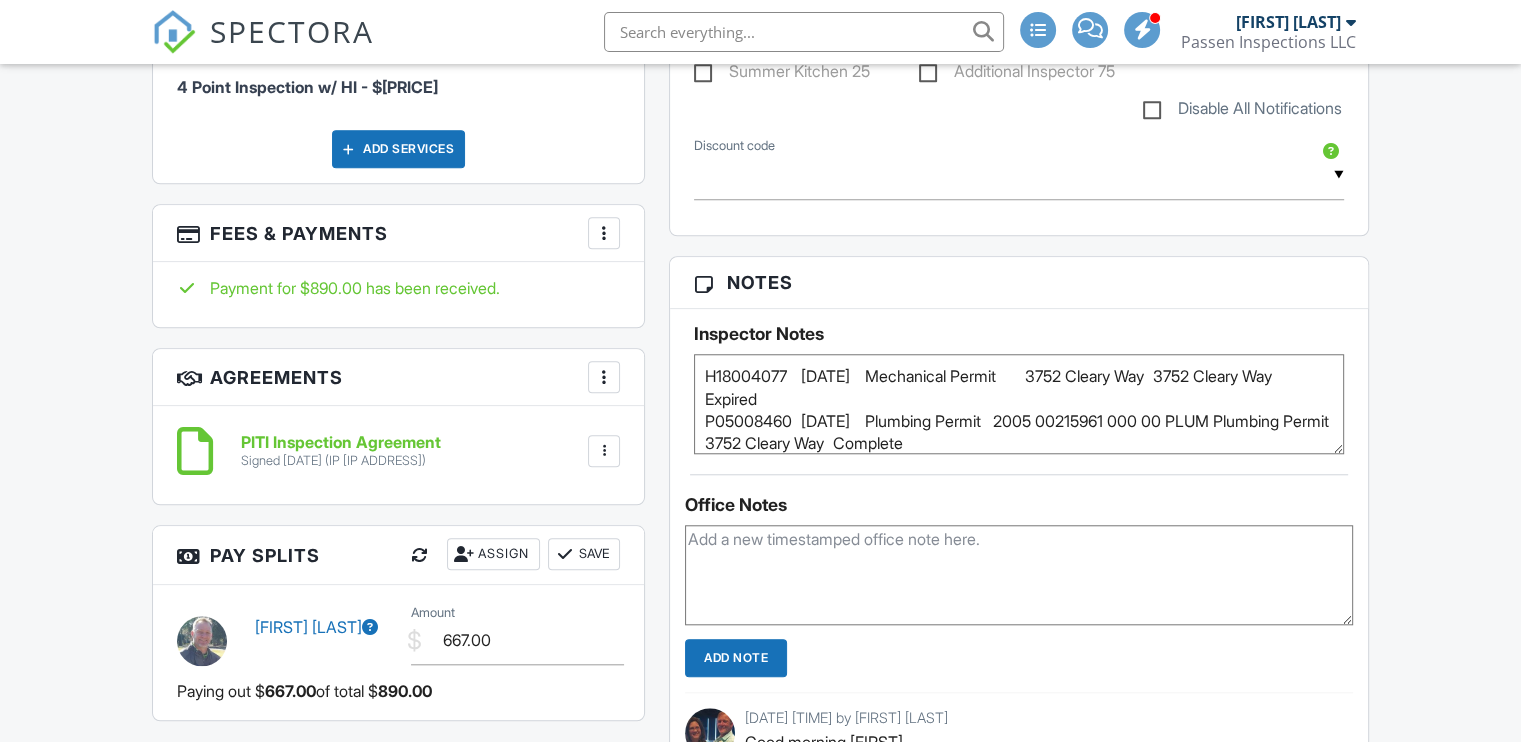 click at bounding box center [604, 233] 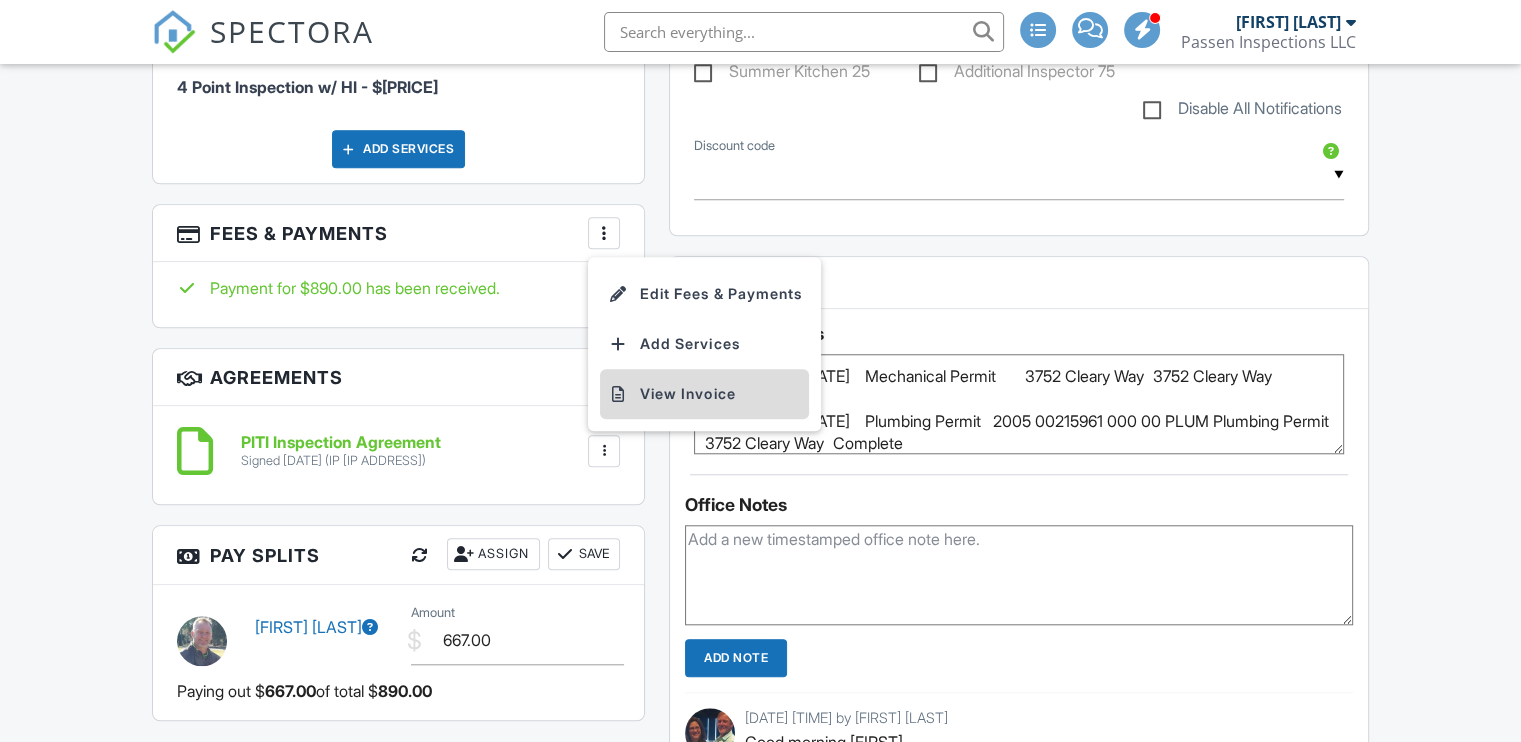 click on "View Invoice" at bounding box center [704, 394] 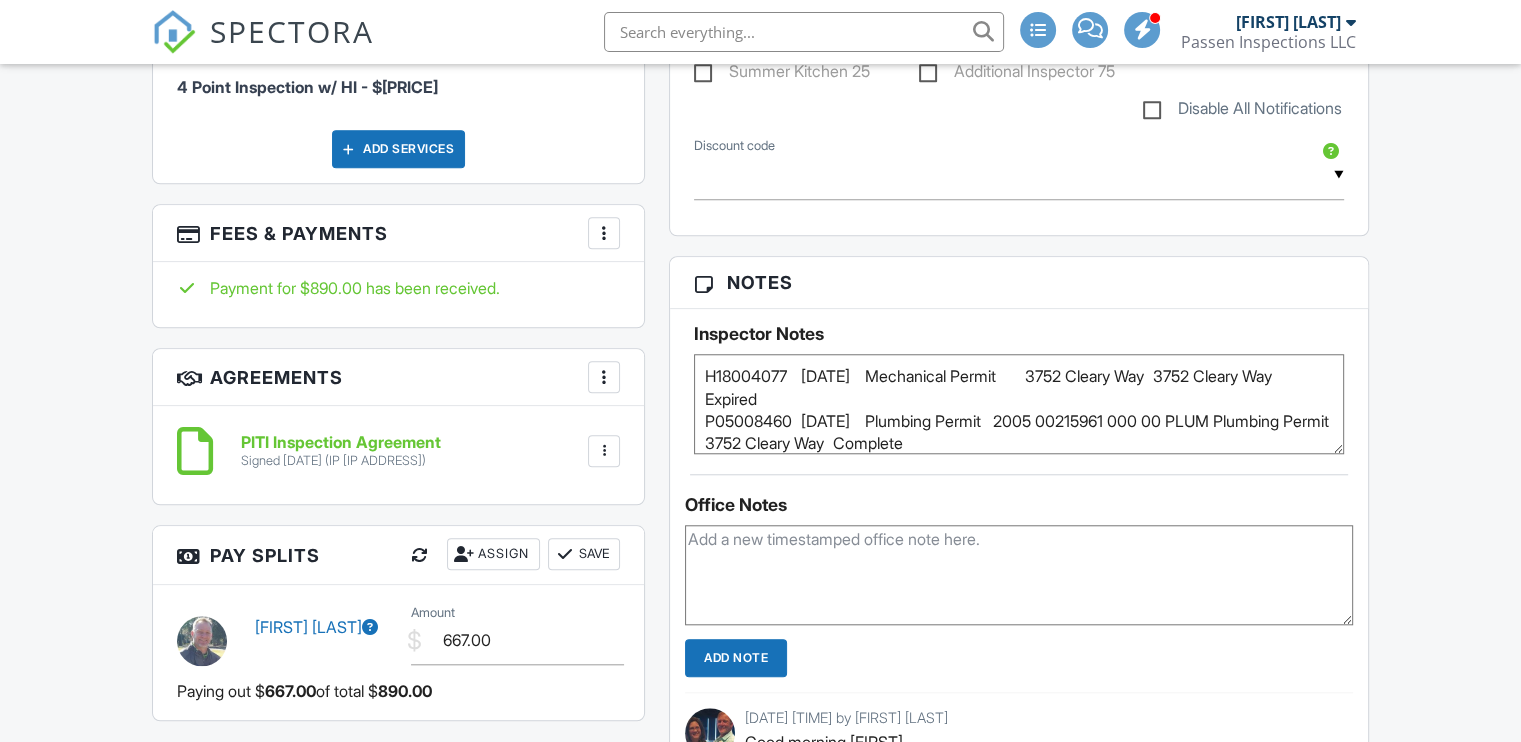 click on "SPECTORA" at bounding box center (292, 31) 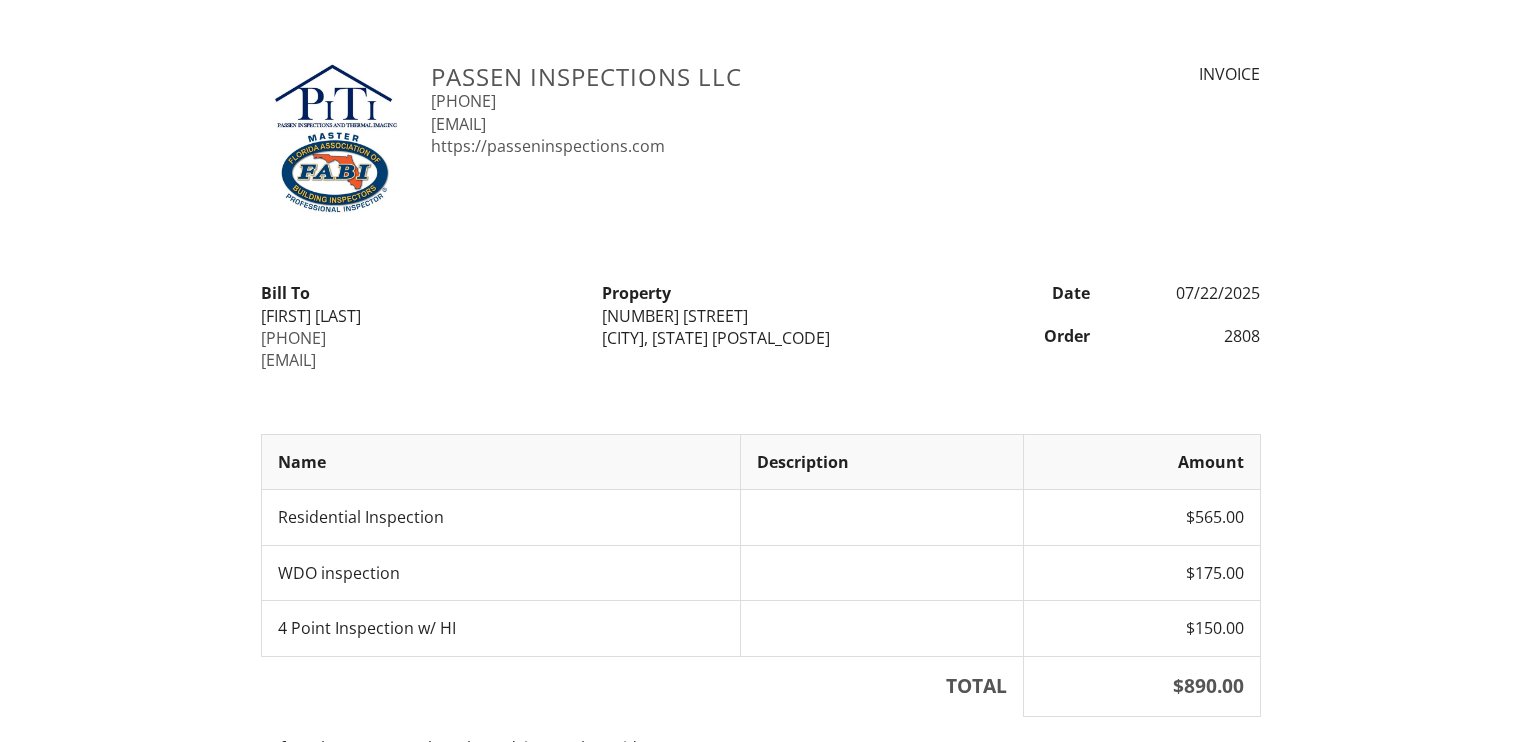 scroll, scrollTop: 0, scrollLeft: 0, axis: both 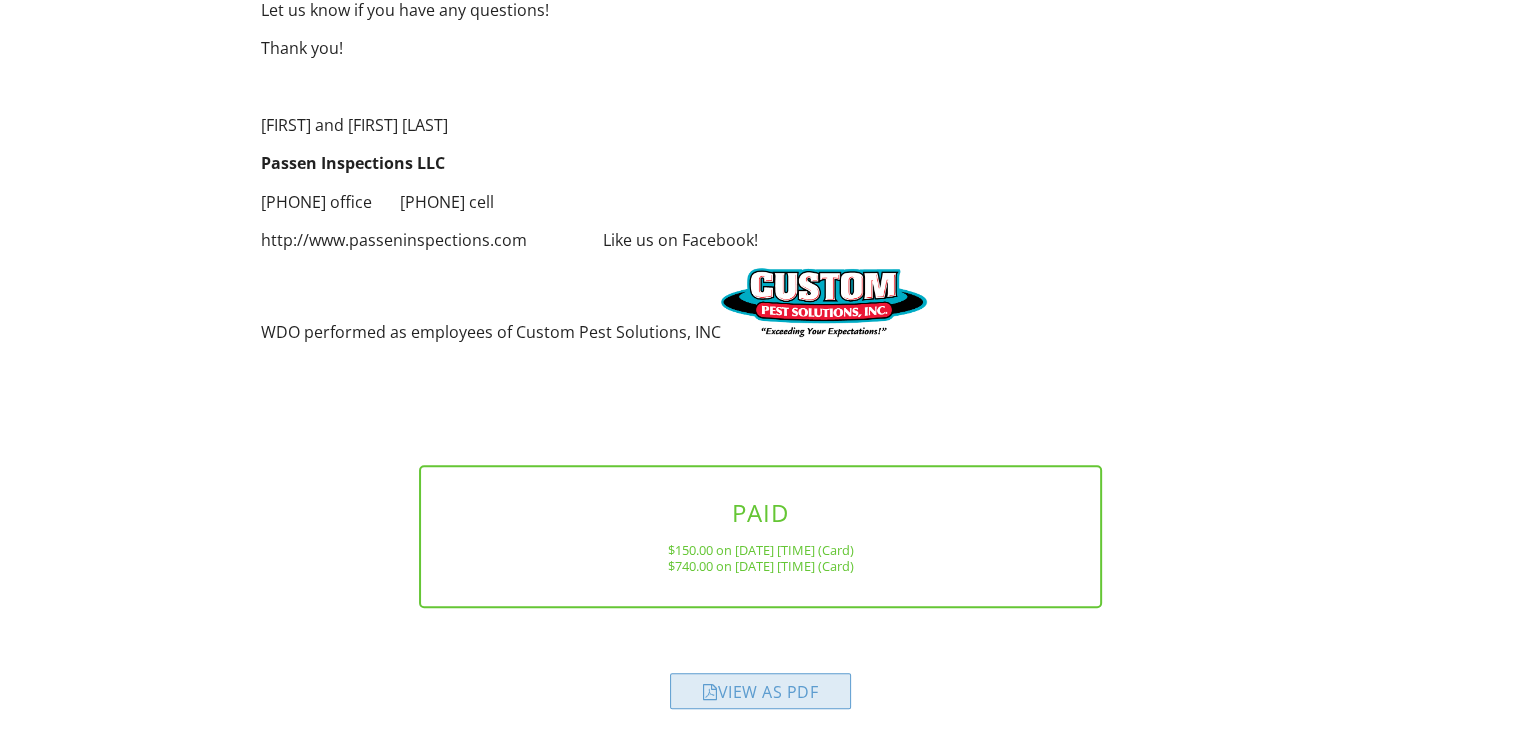 click on "View as PDF" at bounding box center [760, 691] 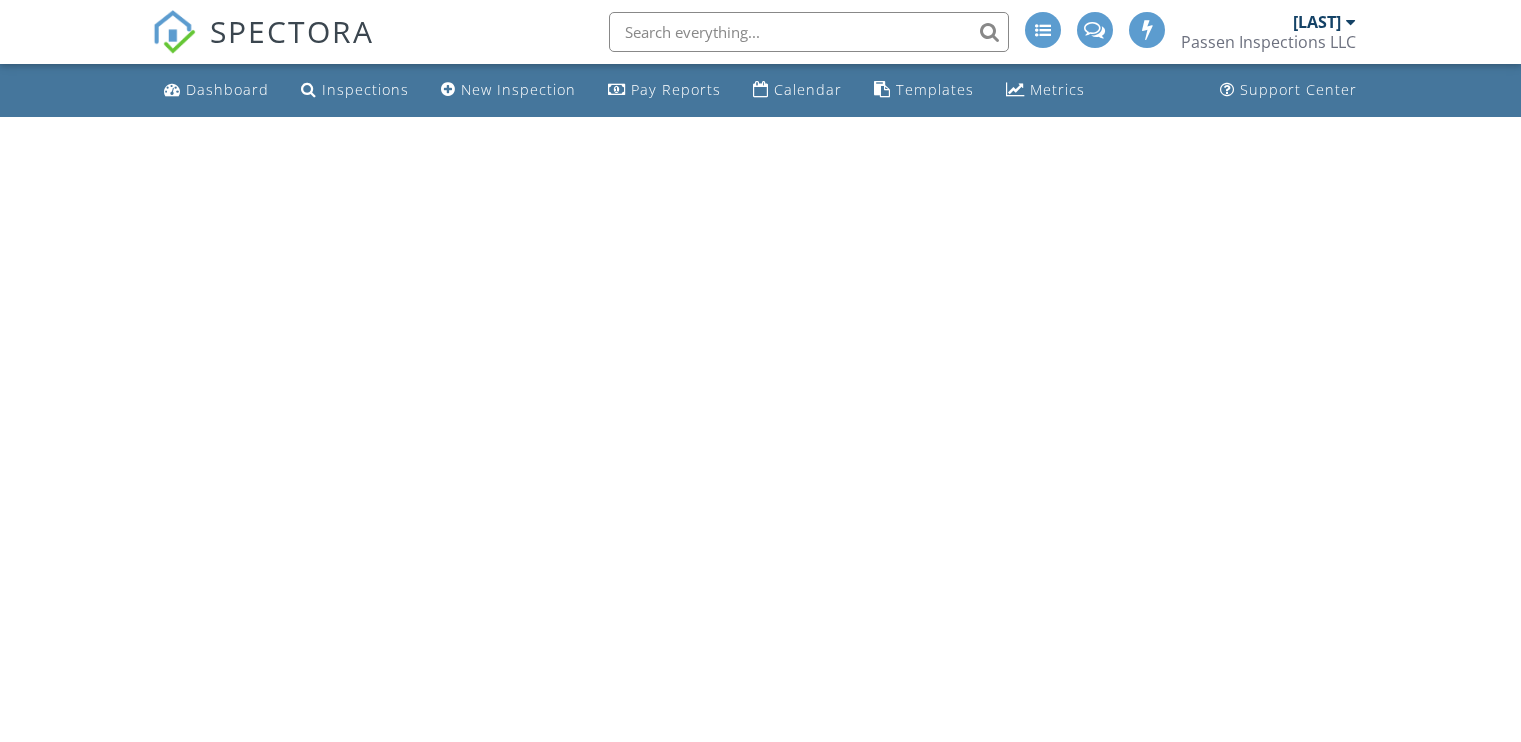 scroll, scrollTop: 0, scrollLeft: 0, axis: both 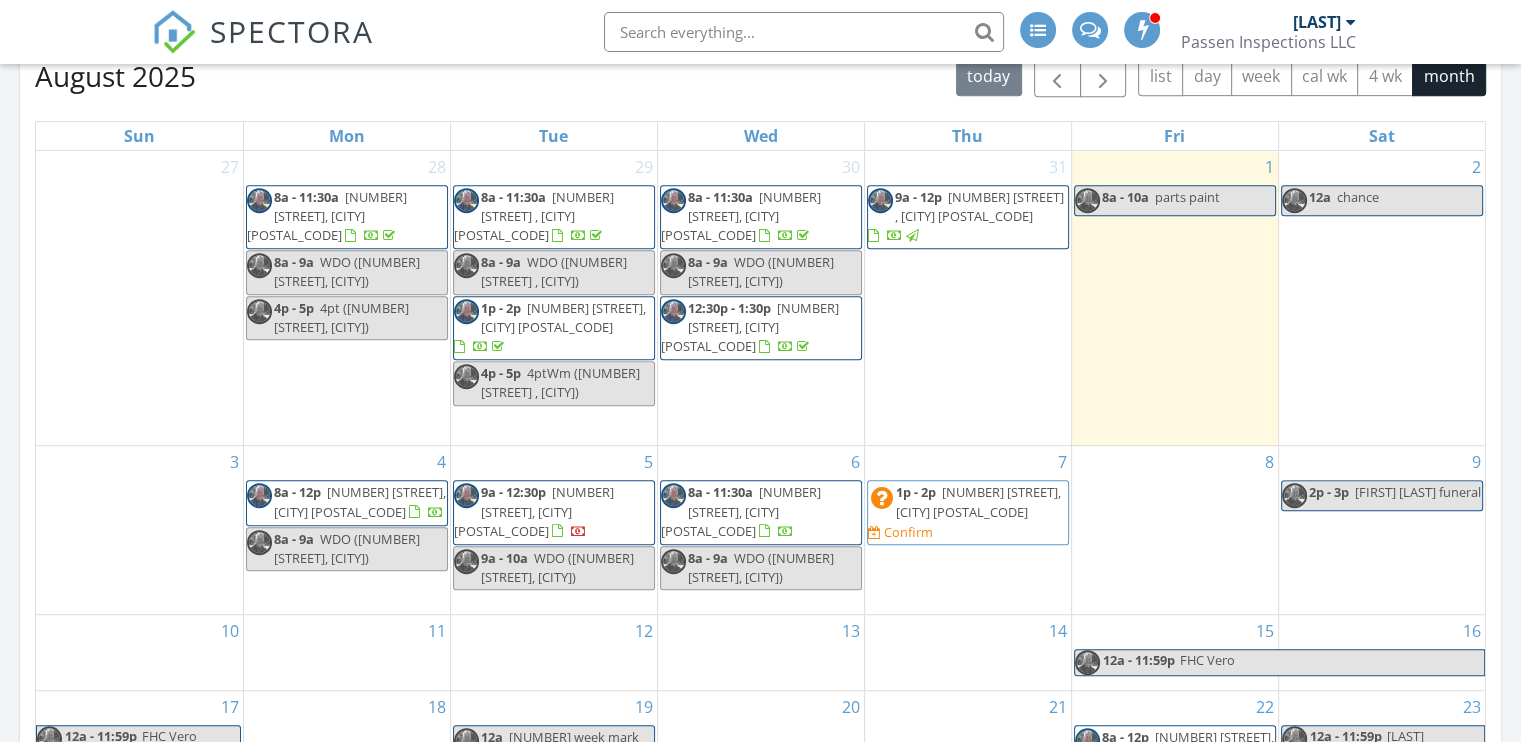 click on "17848 SE 87th Bourne Ave, The Villages 32162" at bounding box center (741, 216) 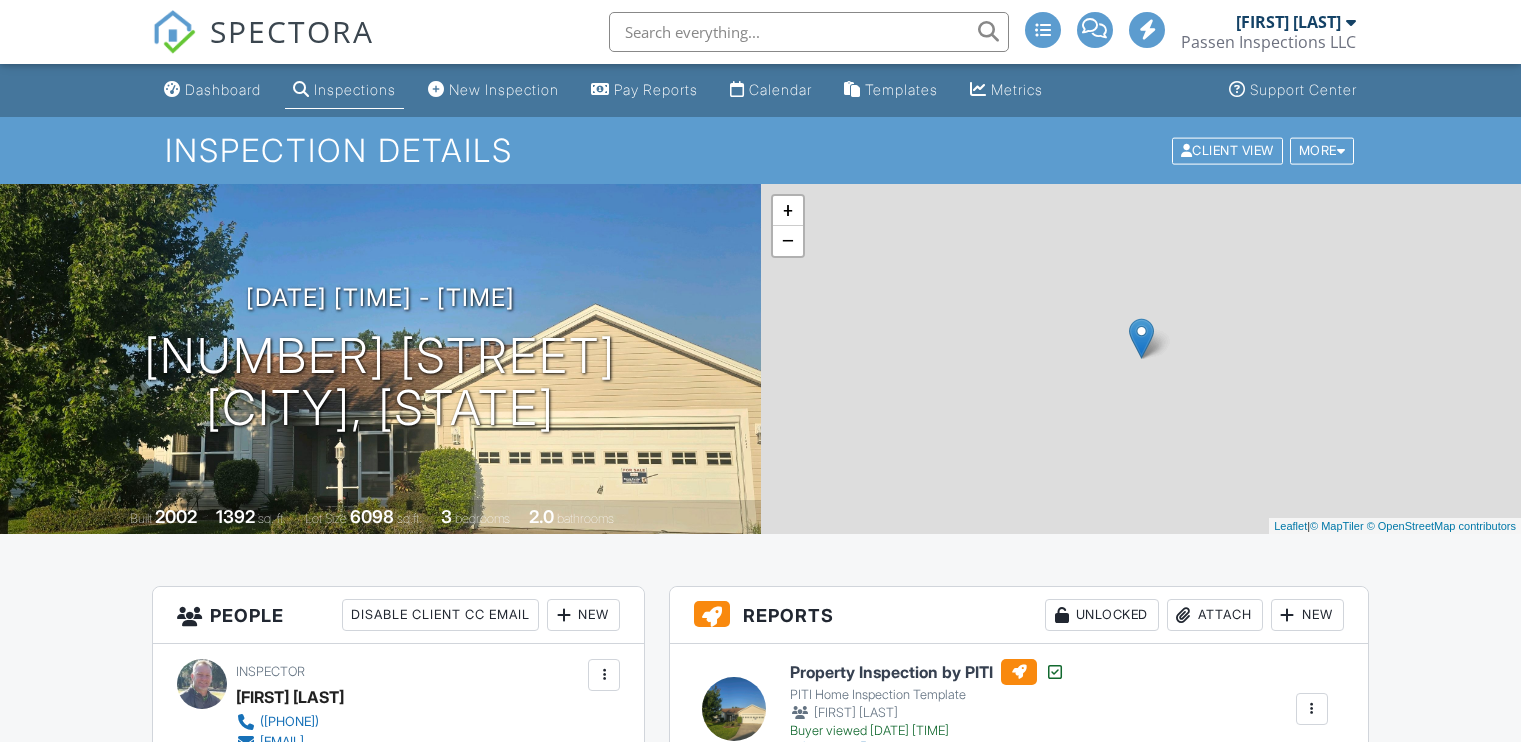 scroll, scrollTop: 500, scrollLeft: 0, axis: vertical 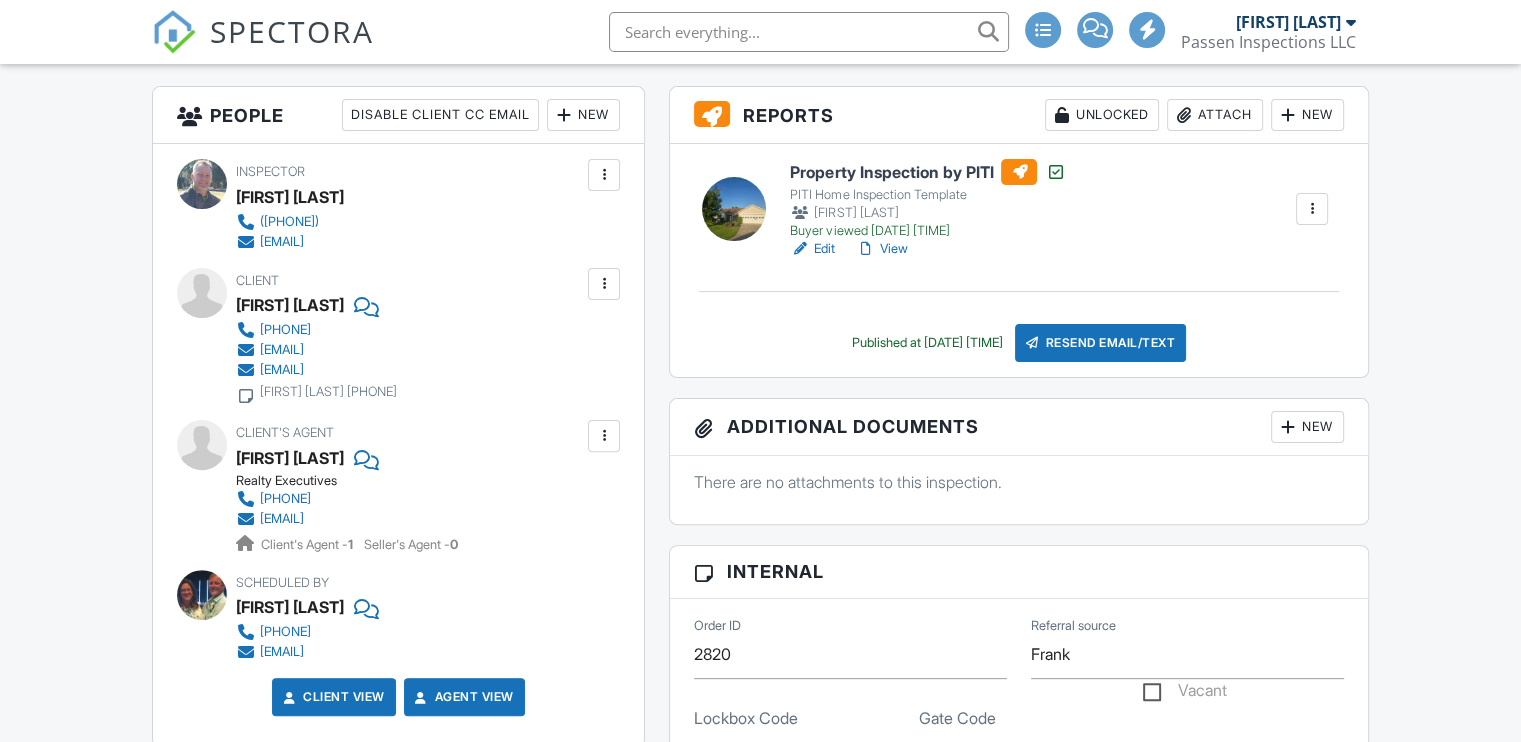 click on "View" at bounding box center (881, 249) 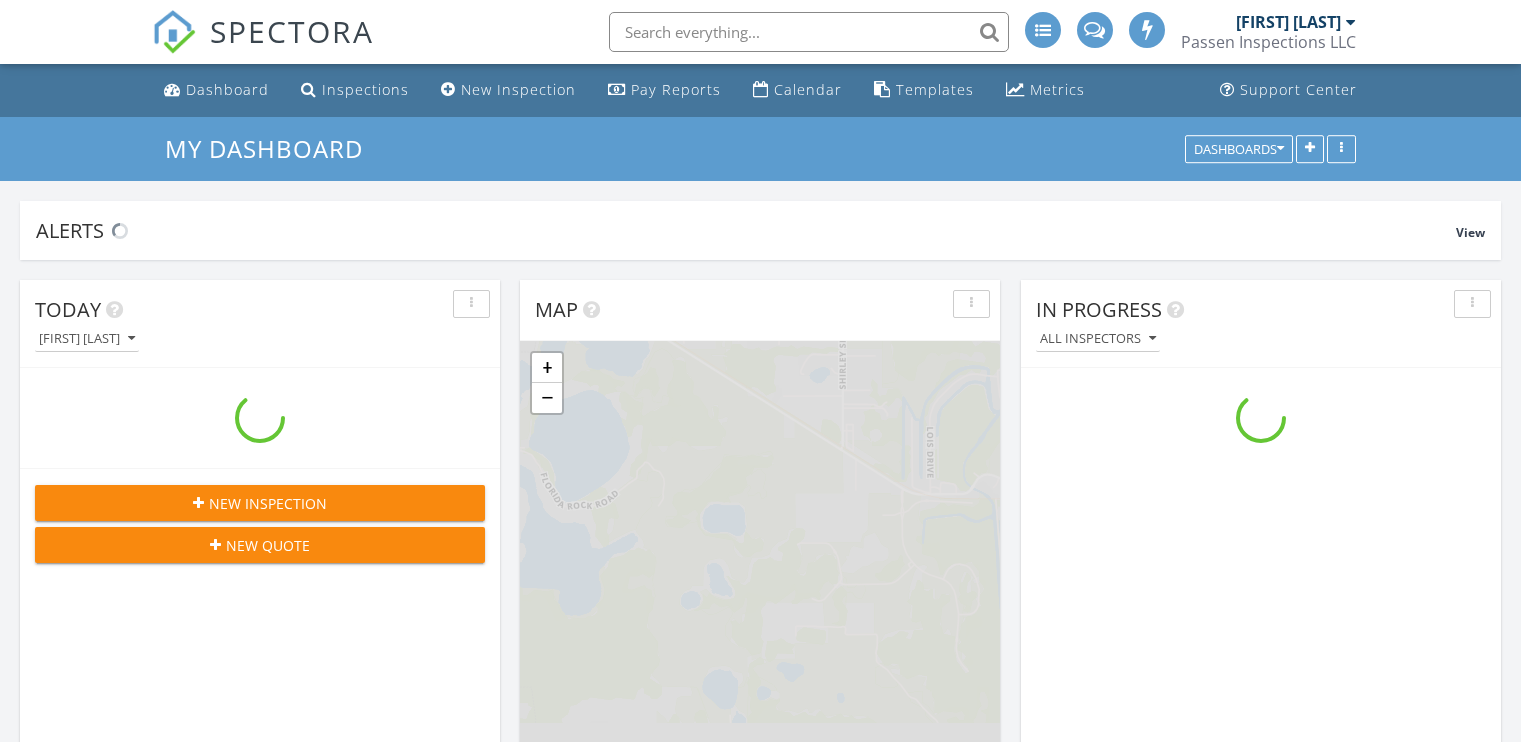 scroll, scrollTop: 0, scrollLeft: 0, axis: both 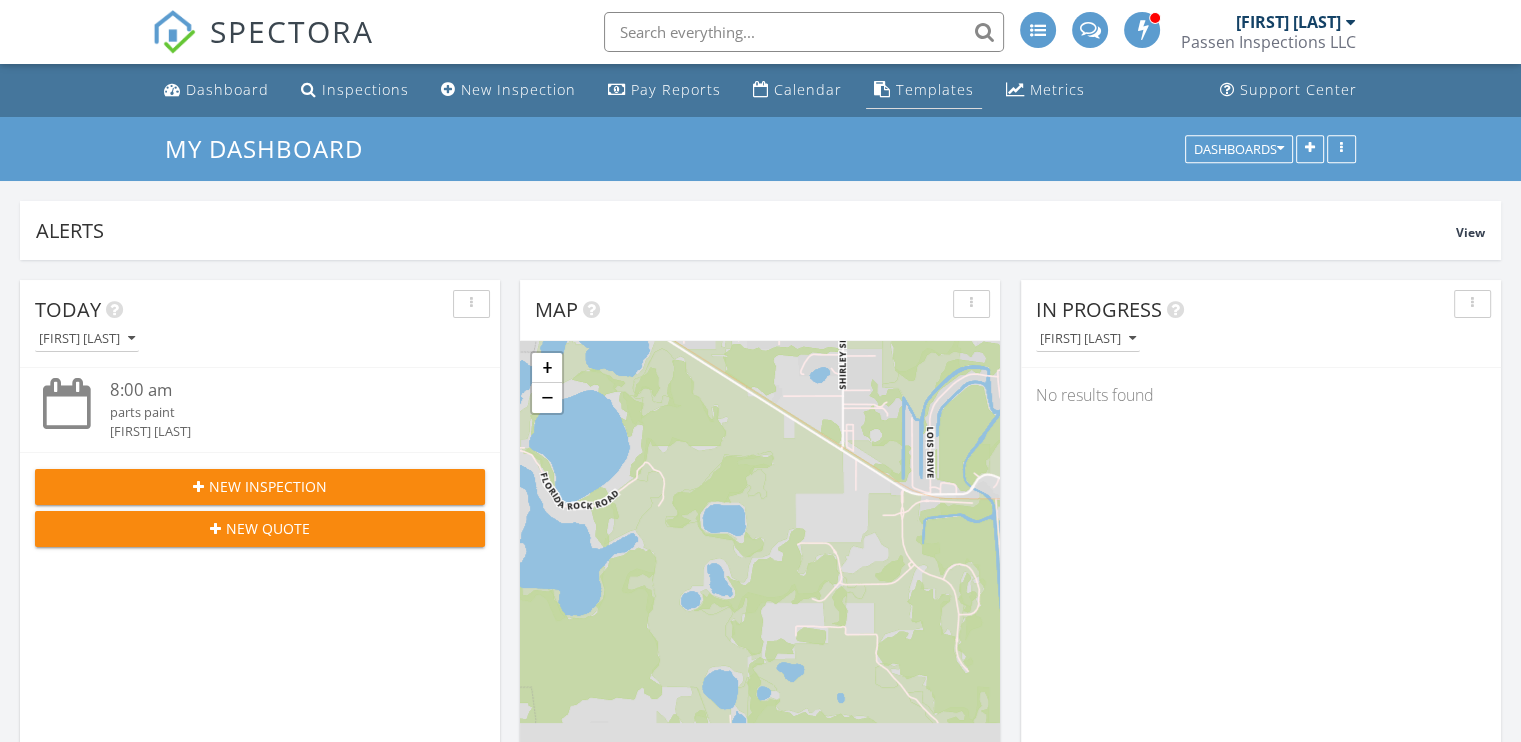 click on "Templates" at bounding box center [935, 89] 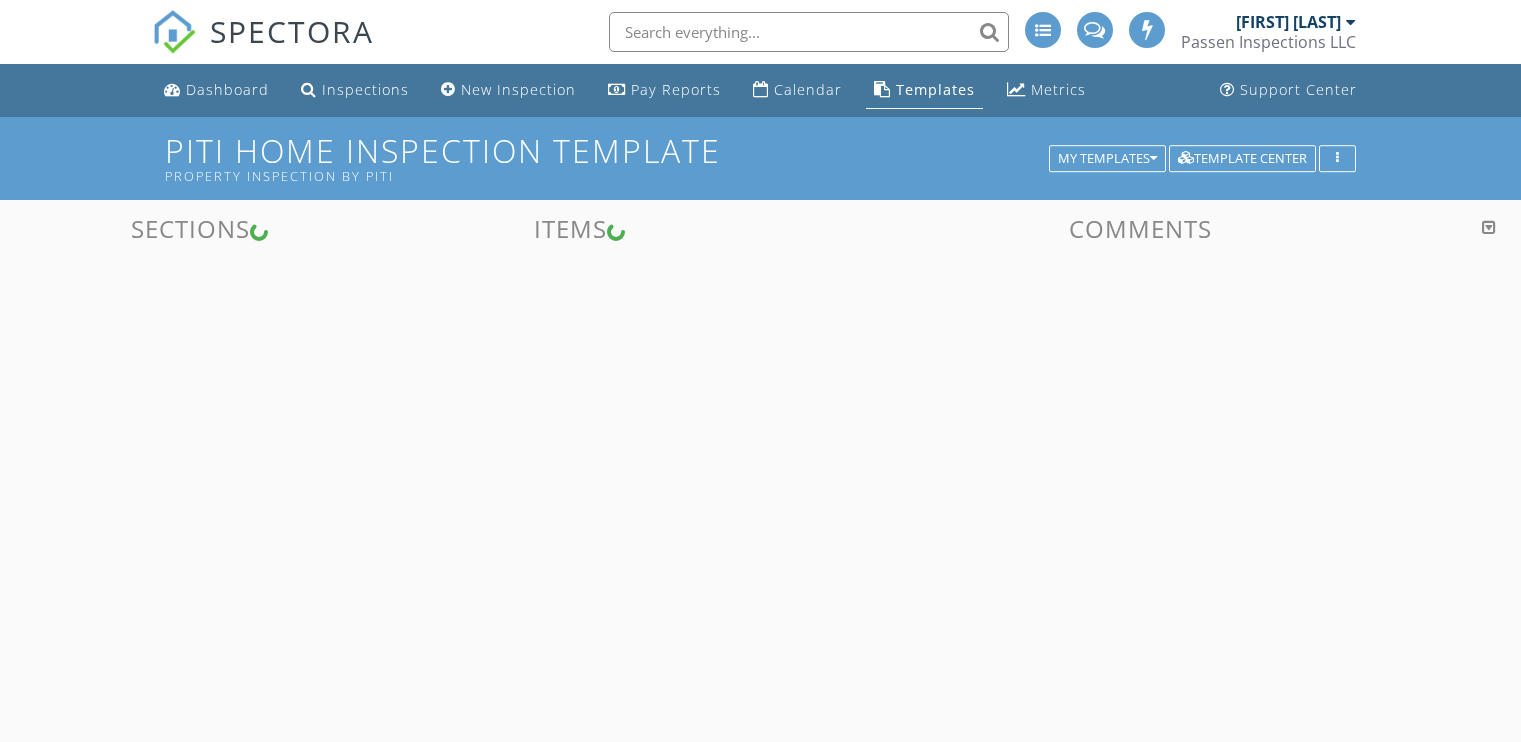 scroll, scrollTop: 0, scrollLeft: 0, axis: both 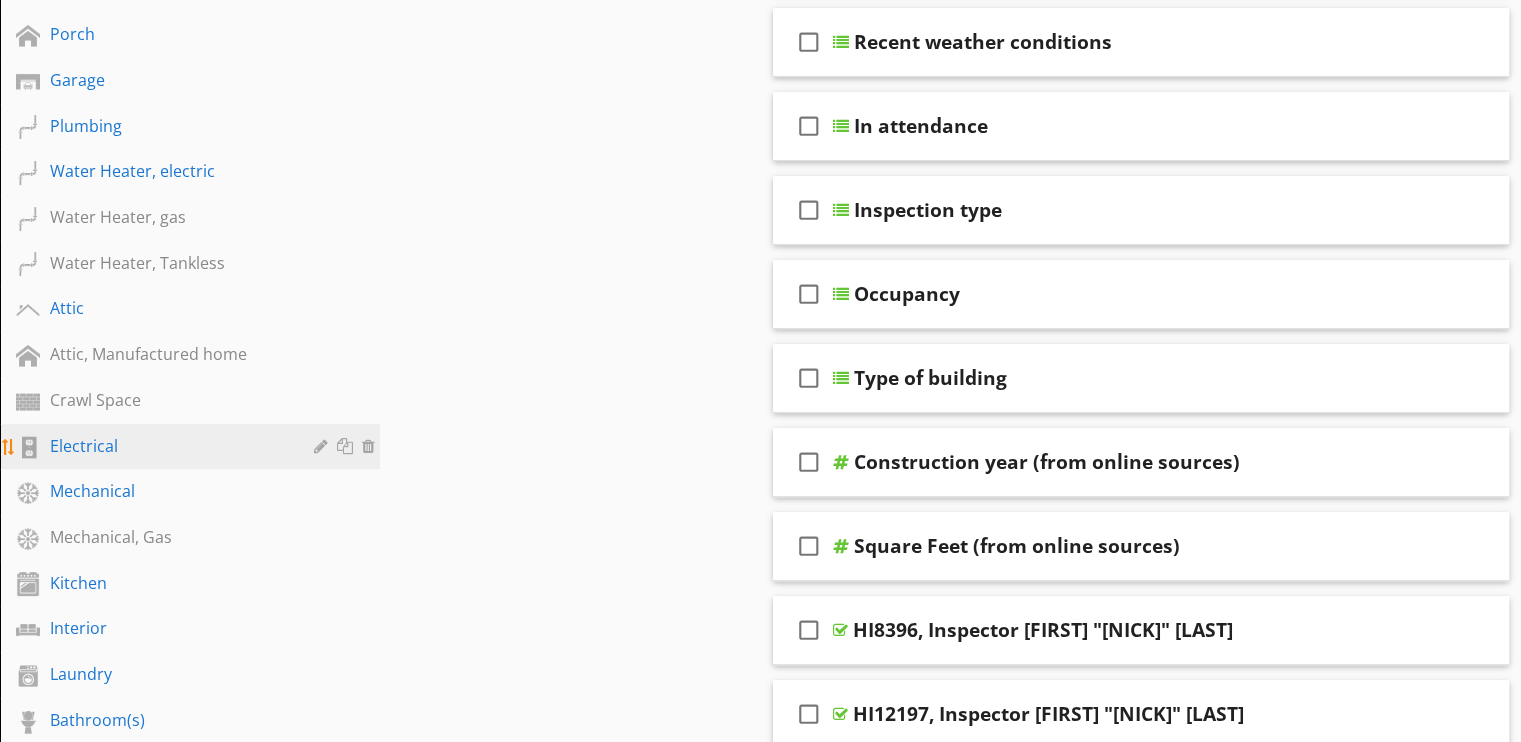 click on "Electrical" at bounding box center (167, 446) 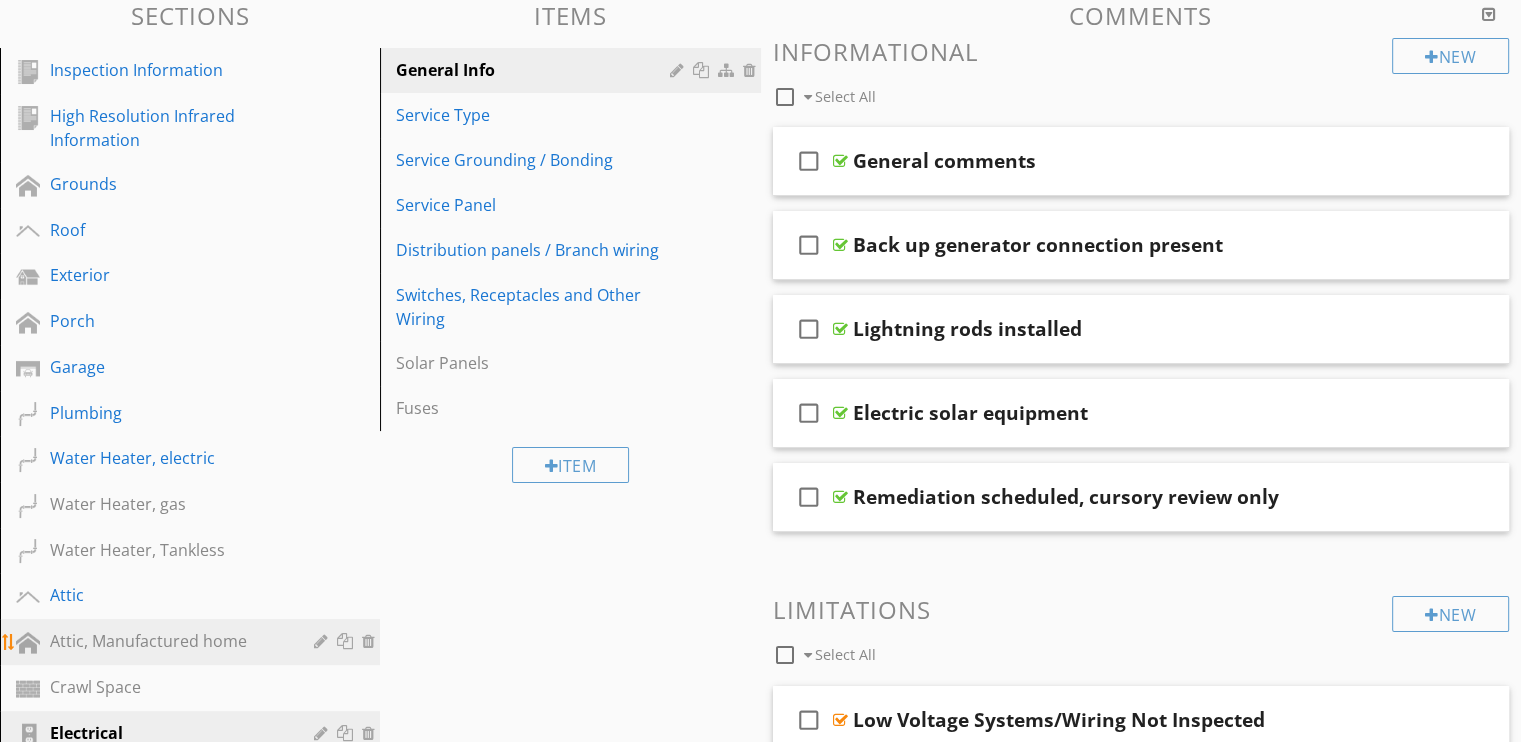 scroll, scrollTop: 200, scrollLeft: 0, axis: vertical 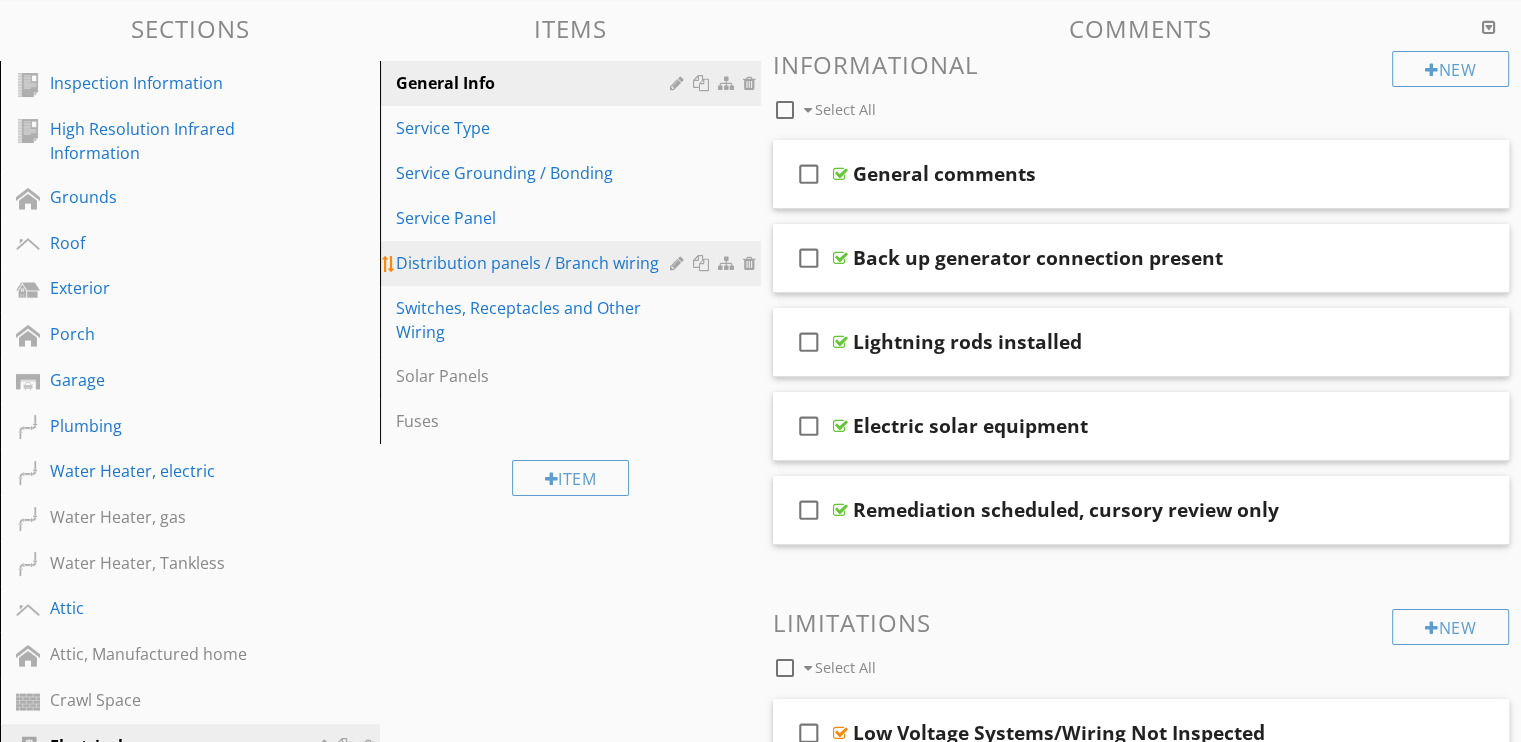 click on "Distribution panels / Branch wiring" at bounding box center (535, 263) 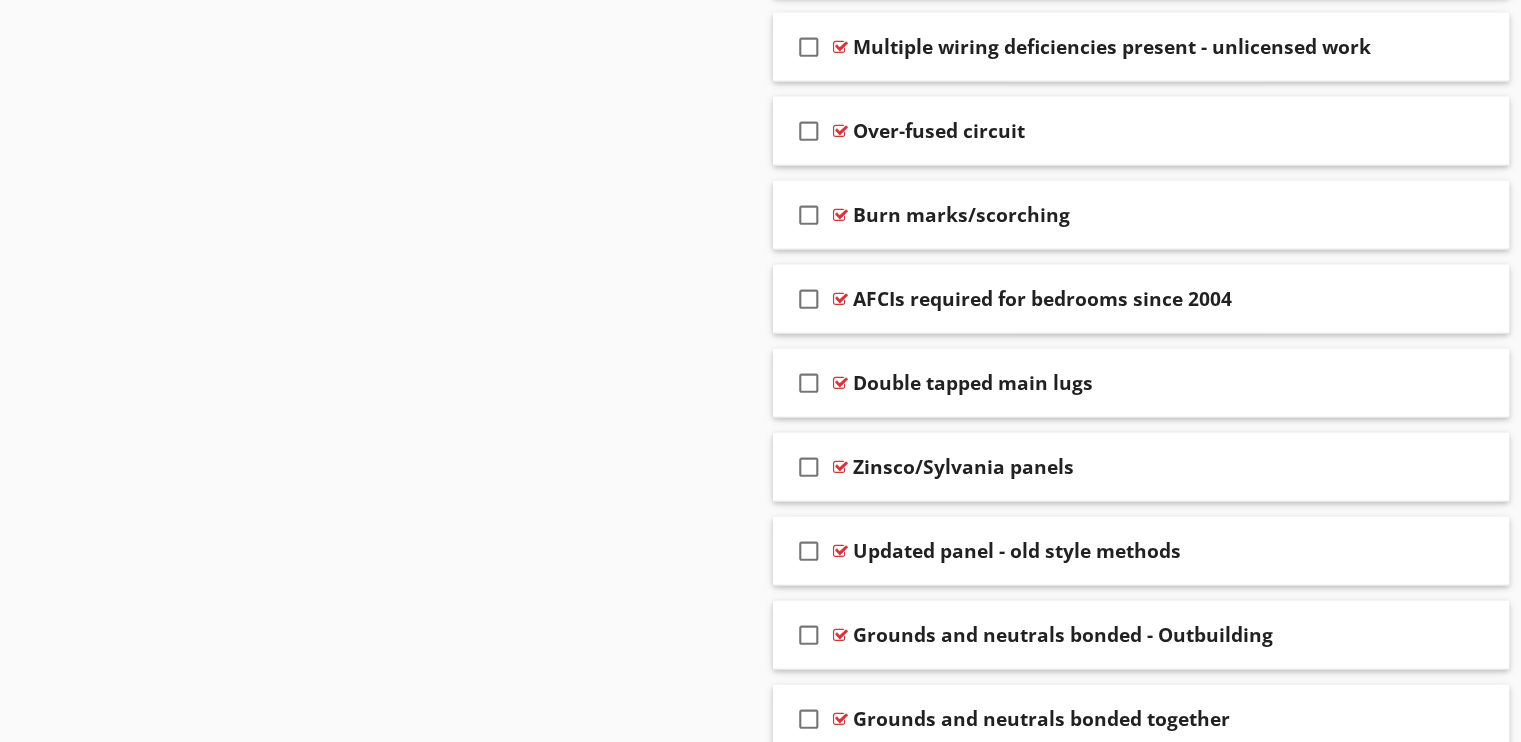 scroll, scrollTop: 9078, scrollLeft: 0, axis: vertical 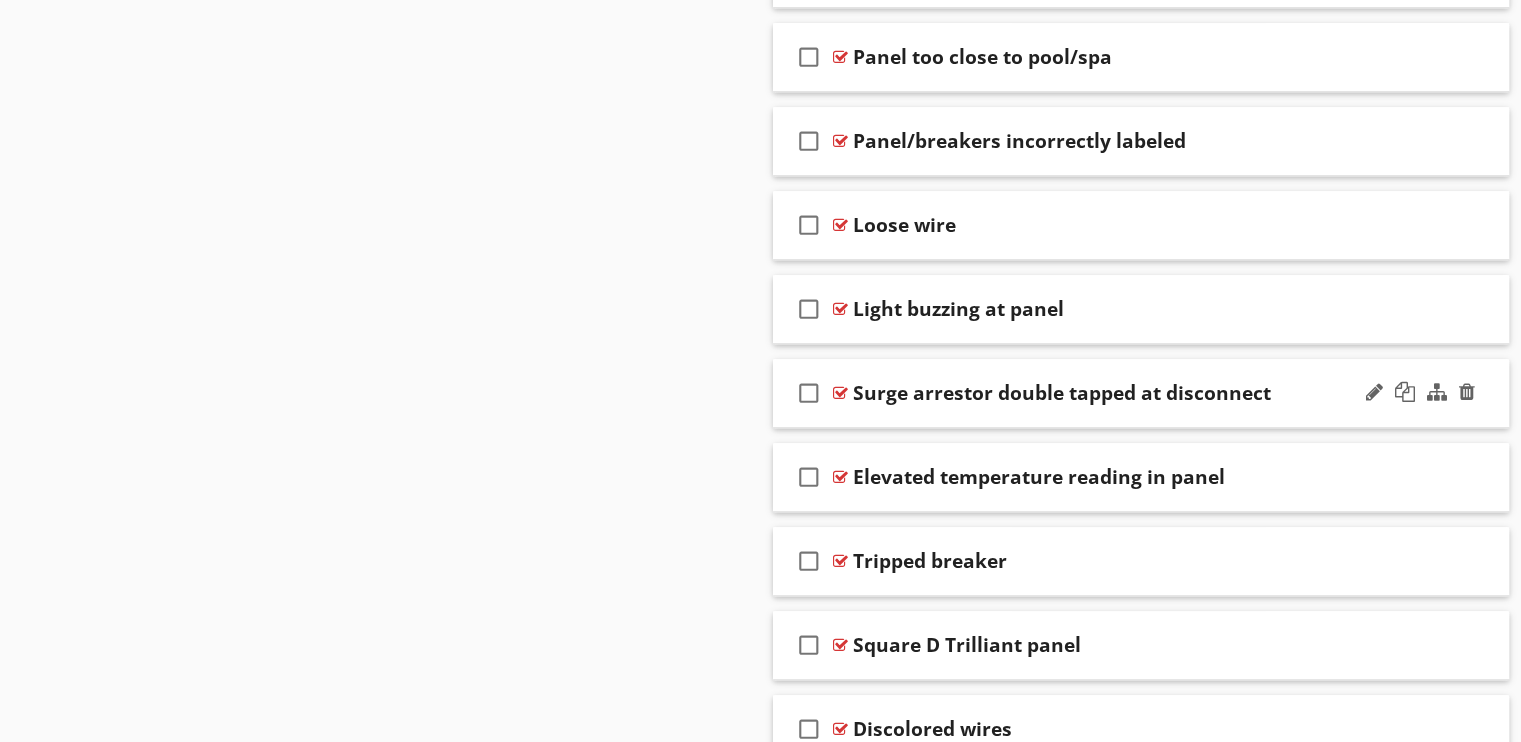 click at bounding box center (840, 393) 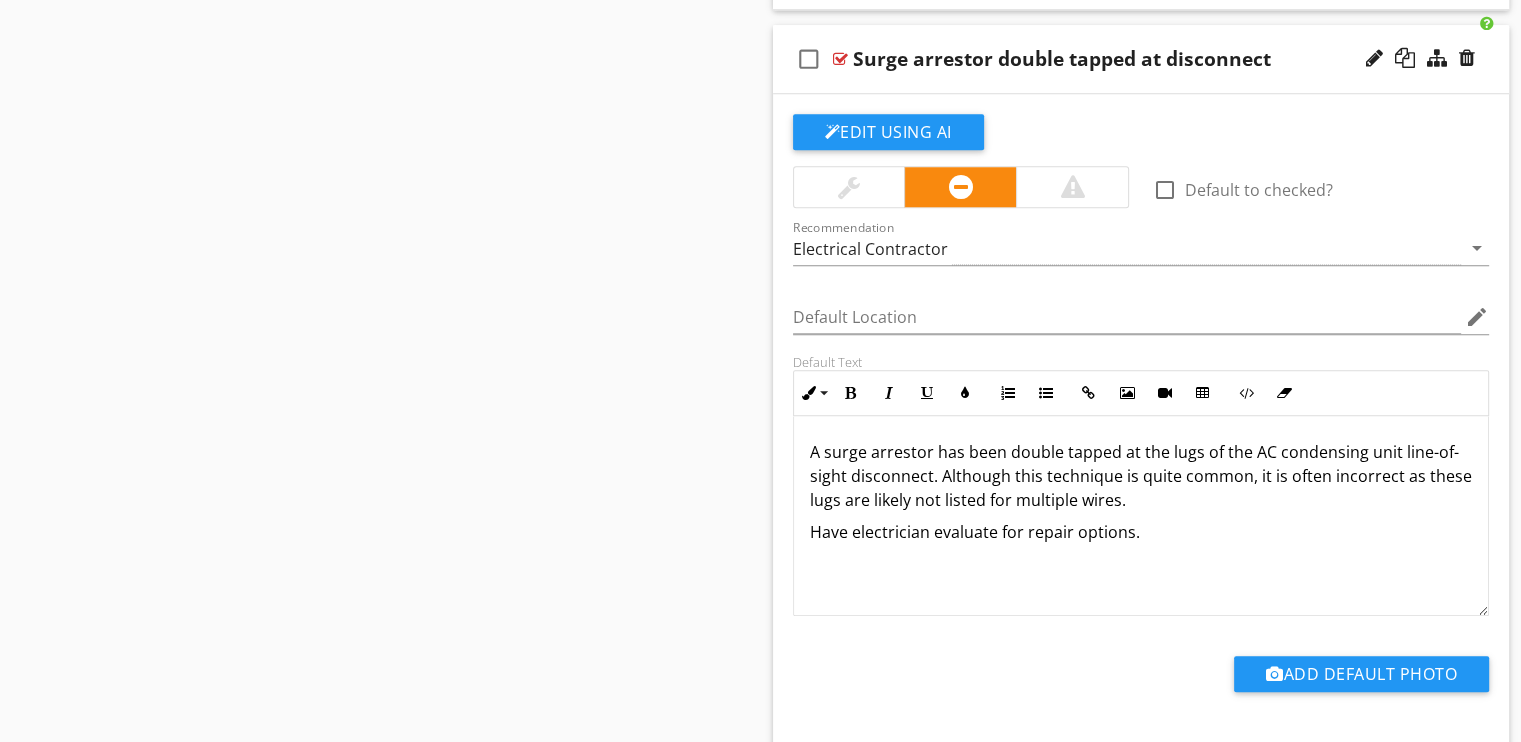scroll, scrollTop: 9378, scrollLeft: 0, axis: vertical 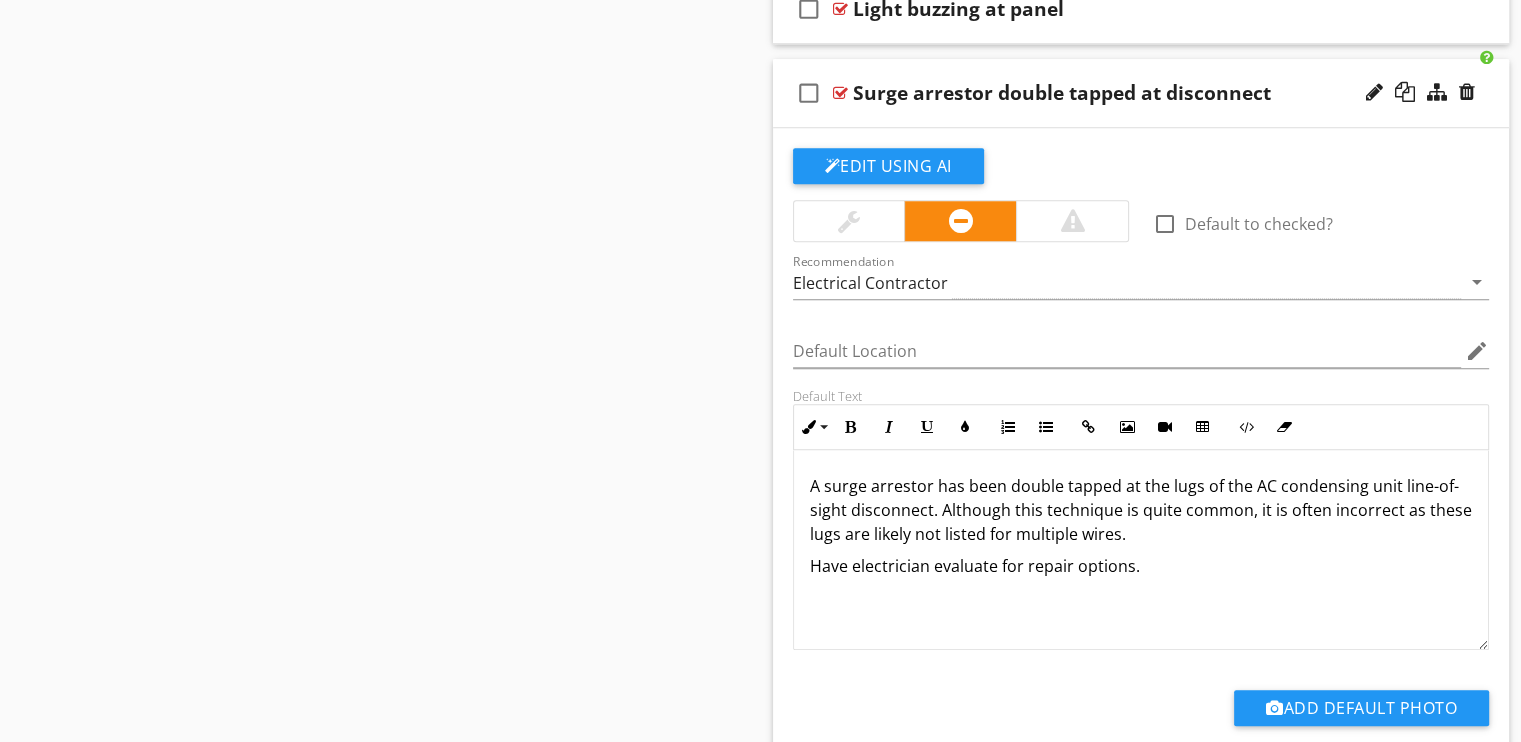 drag, startPoint x: 1154, startPoint y: 534, endPoint x: 796, endPoint y: 447, distance: 368.4196 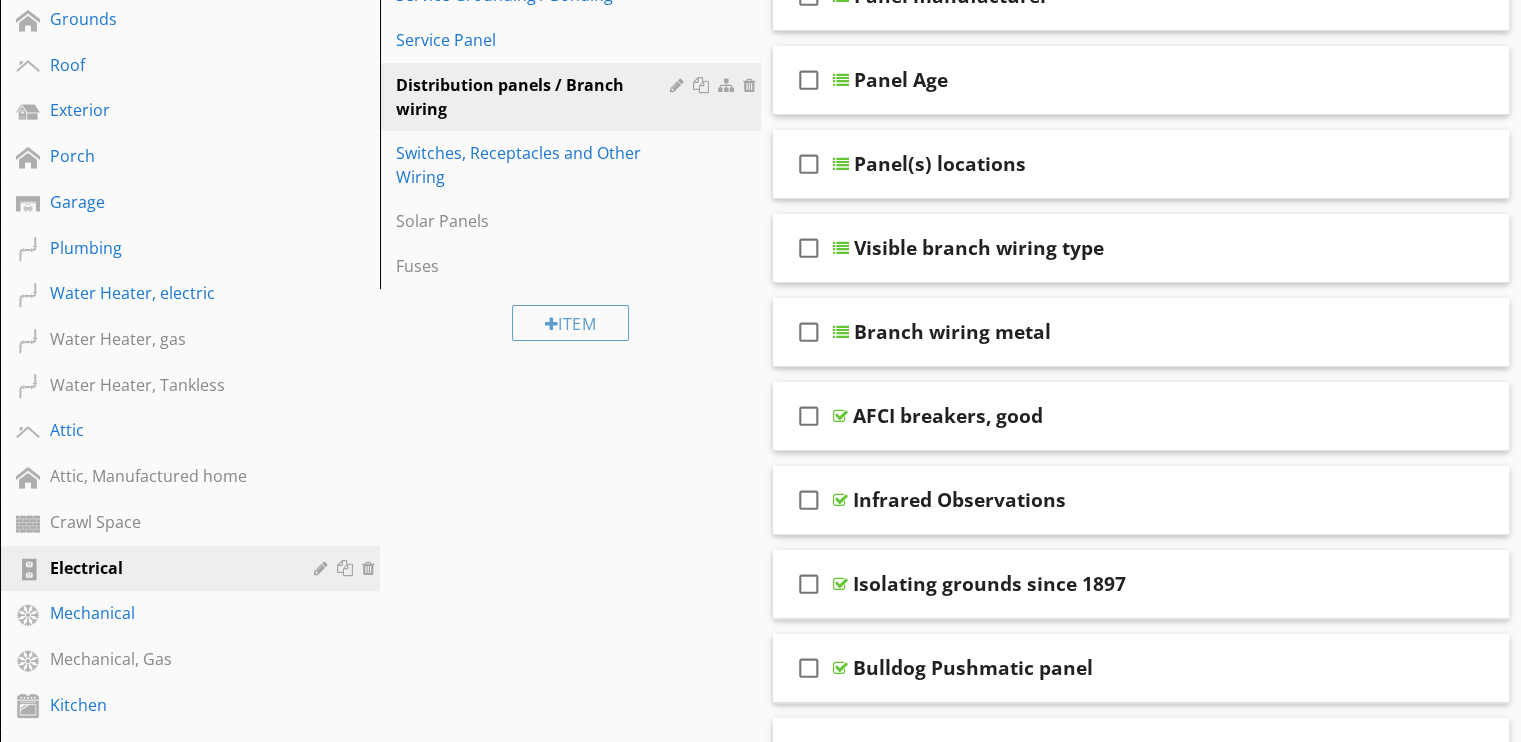 scroll, scrollTop: 178, scrollLeft: 0, axis: vertical 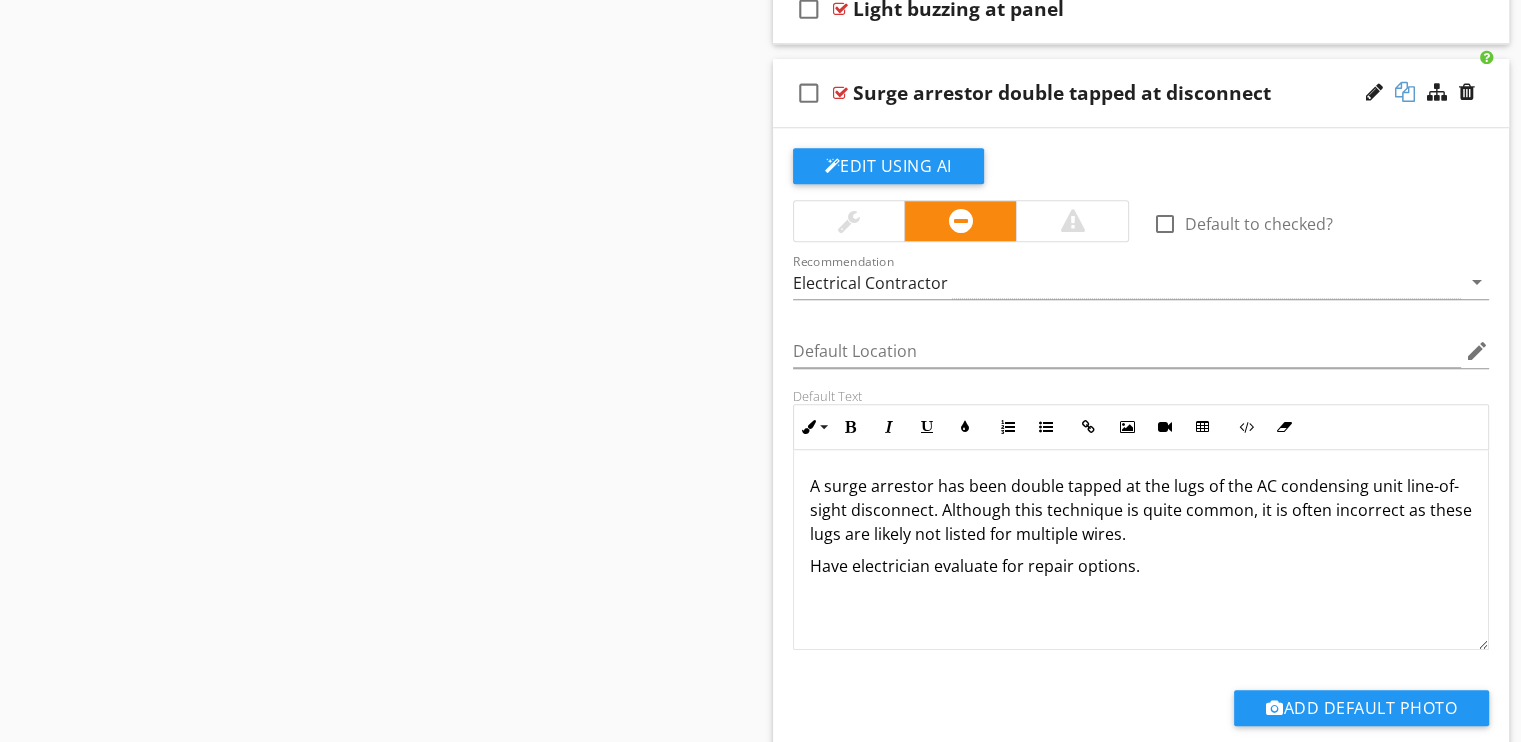click at bounding box center [1405, 92] 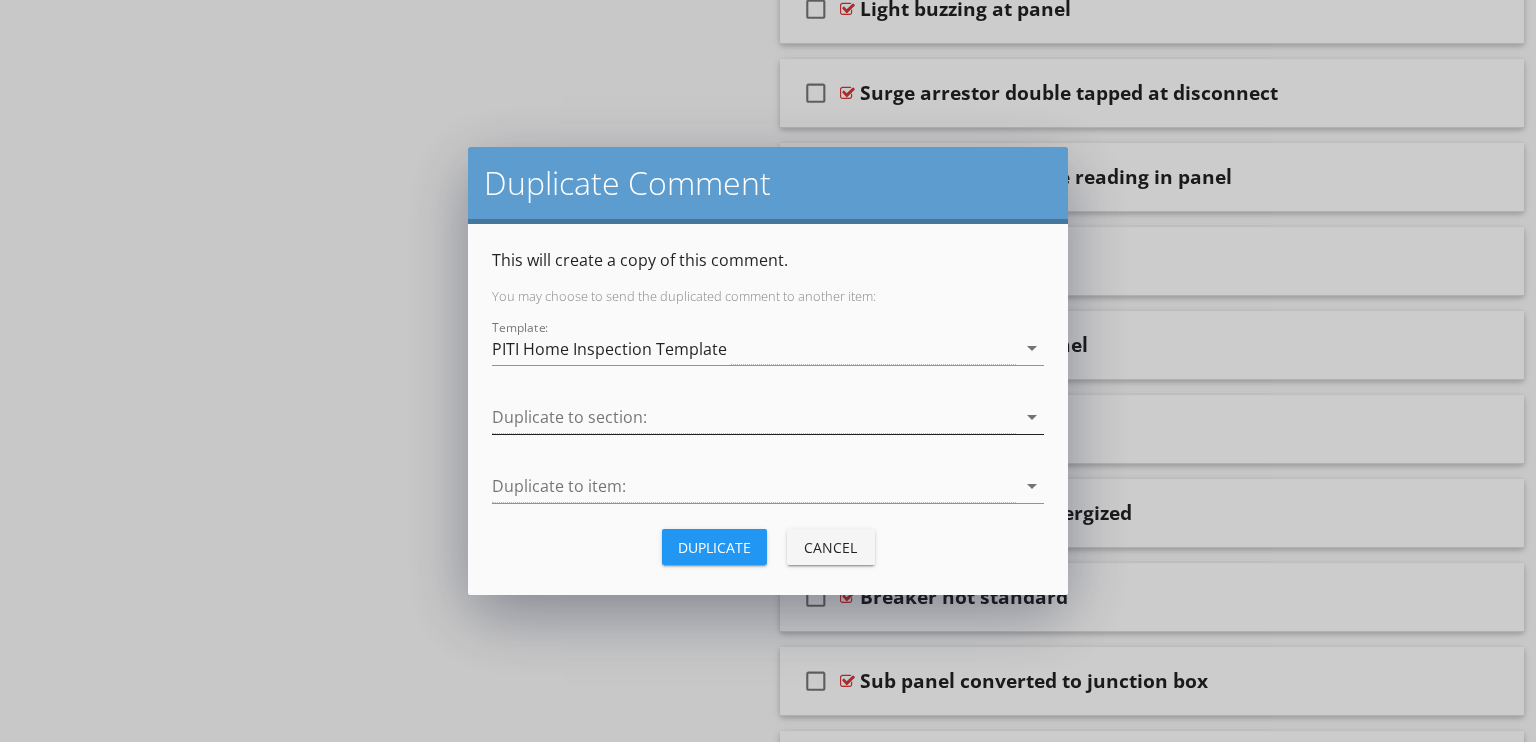 click at bounding box center (754, 417) 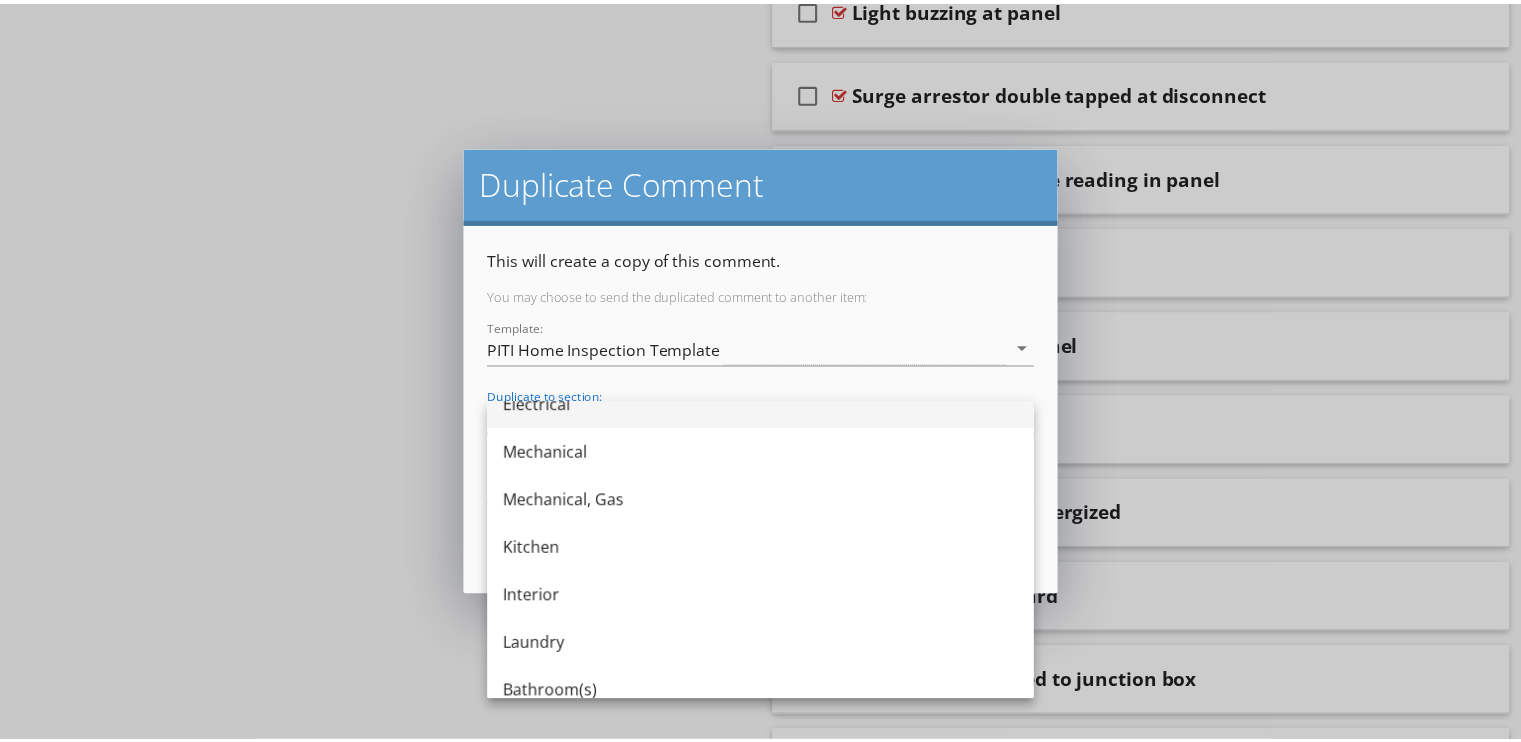 scroll, scrollTop: 700, scrollLeft: 0, axis: vertical 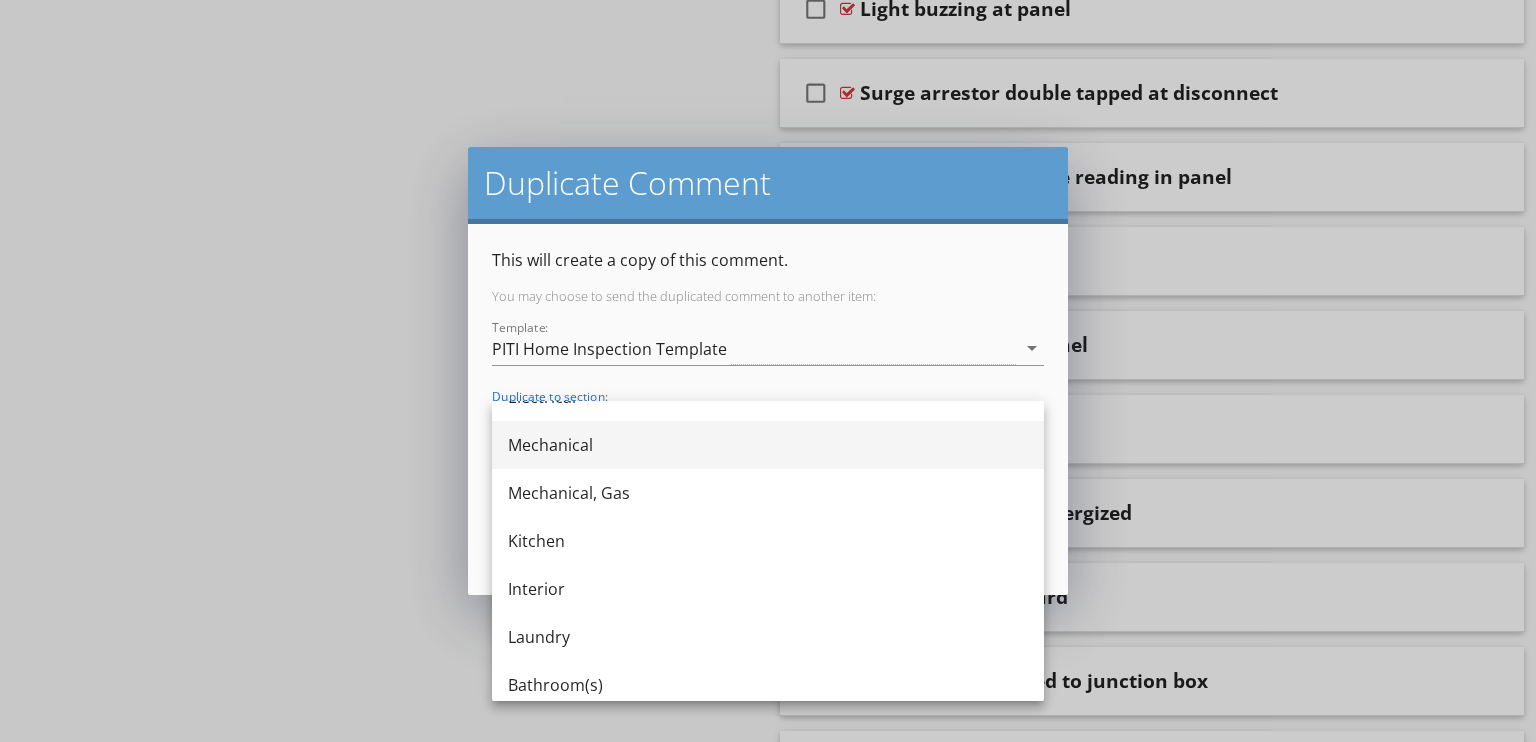 click on "Mechanical" at bounding box center [768, 445] 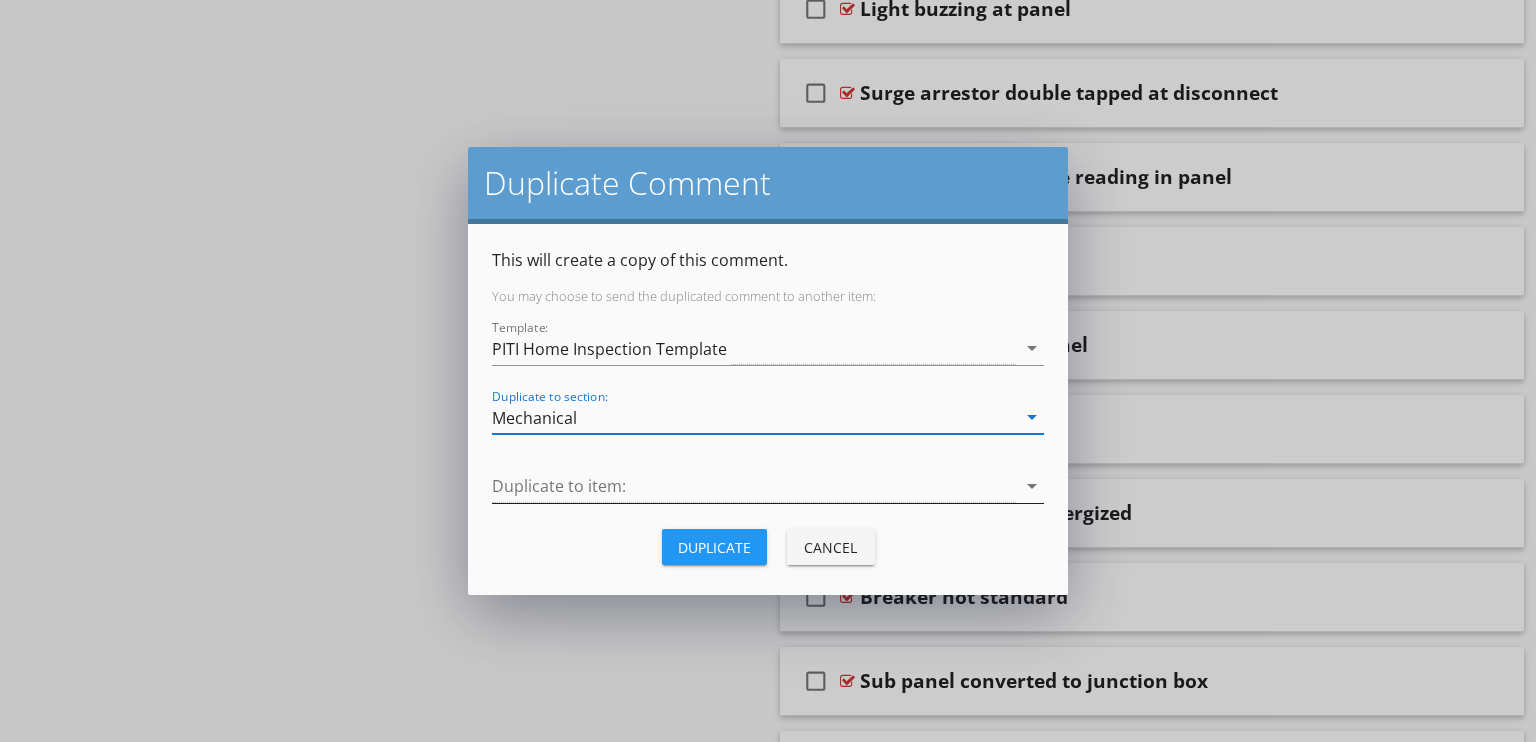 click at bounding box center (754, 486) 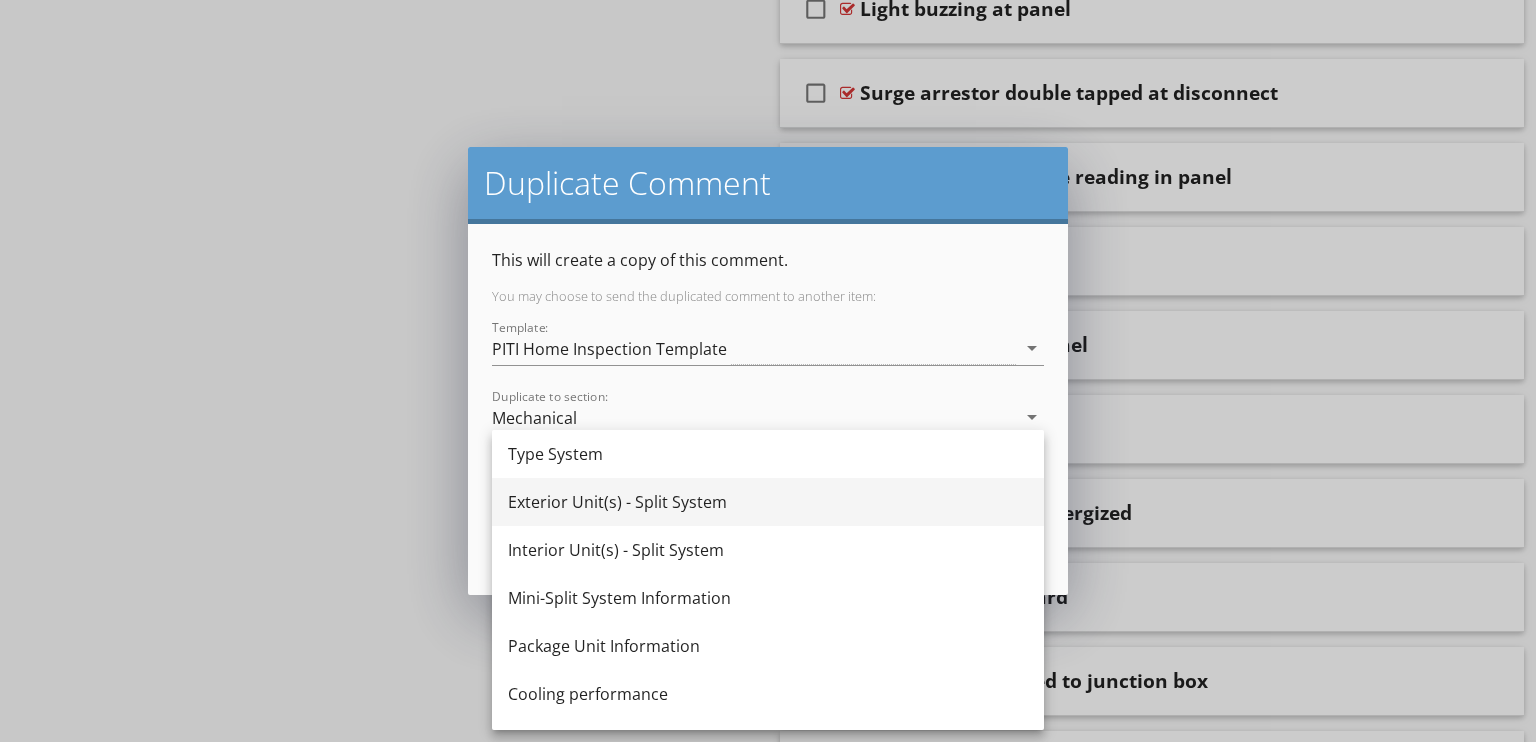 click on "Exterior Unit(s) - Split System" at bounding box center [768, 502] 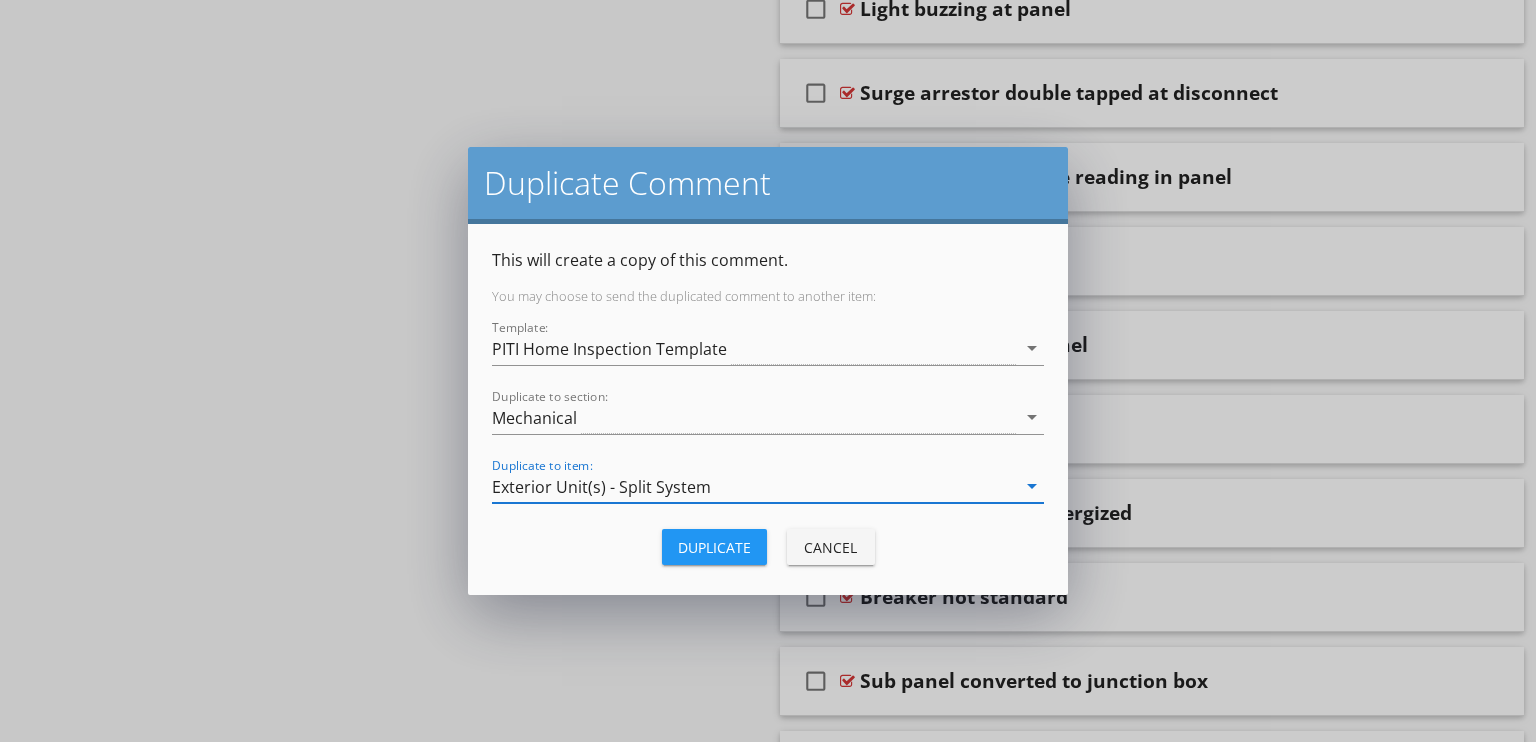 click on "Duplicate" at bounding box center (714, 547) 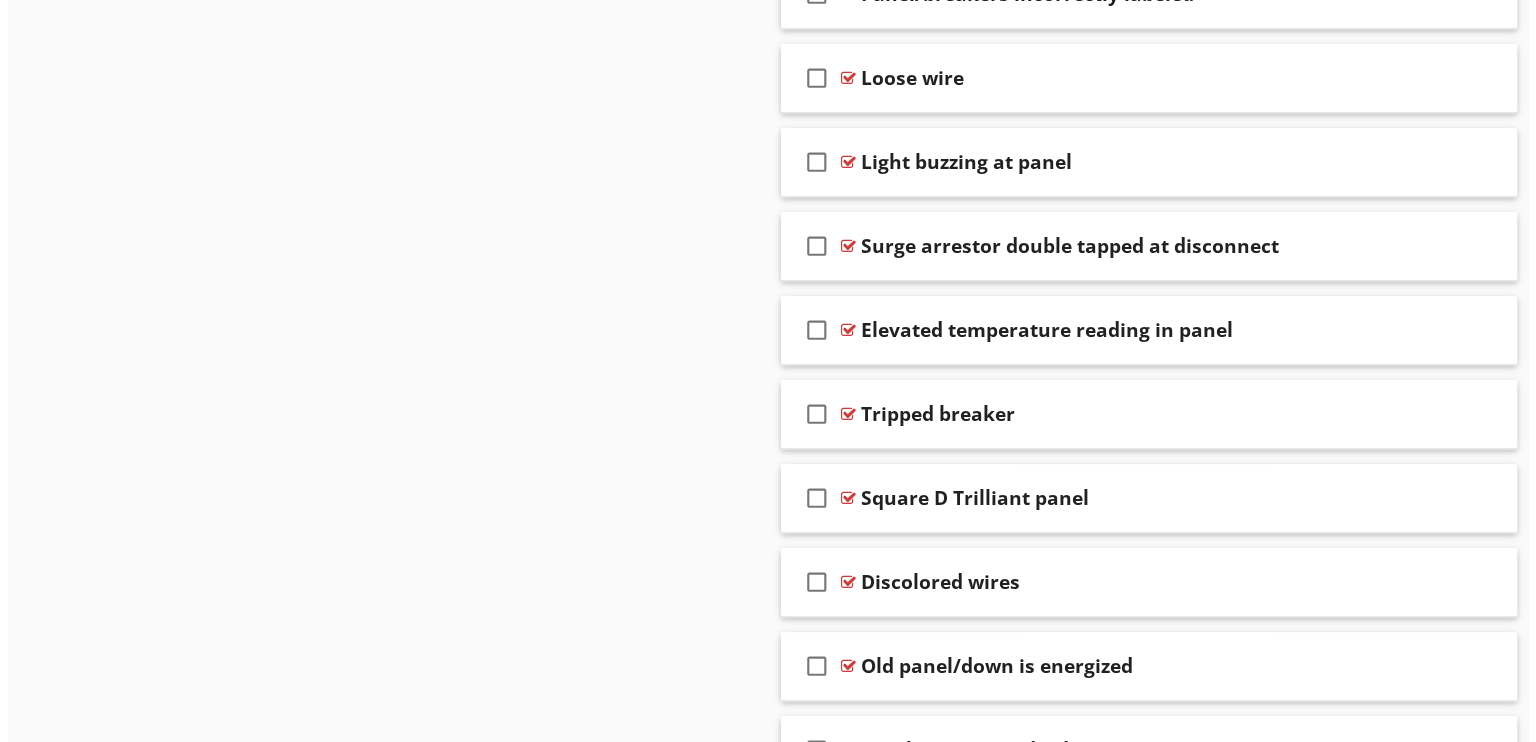 scroll, scrollTop: 9178, scrollLeft: 0, axis: vertical 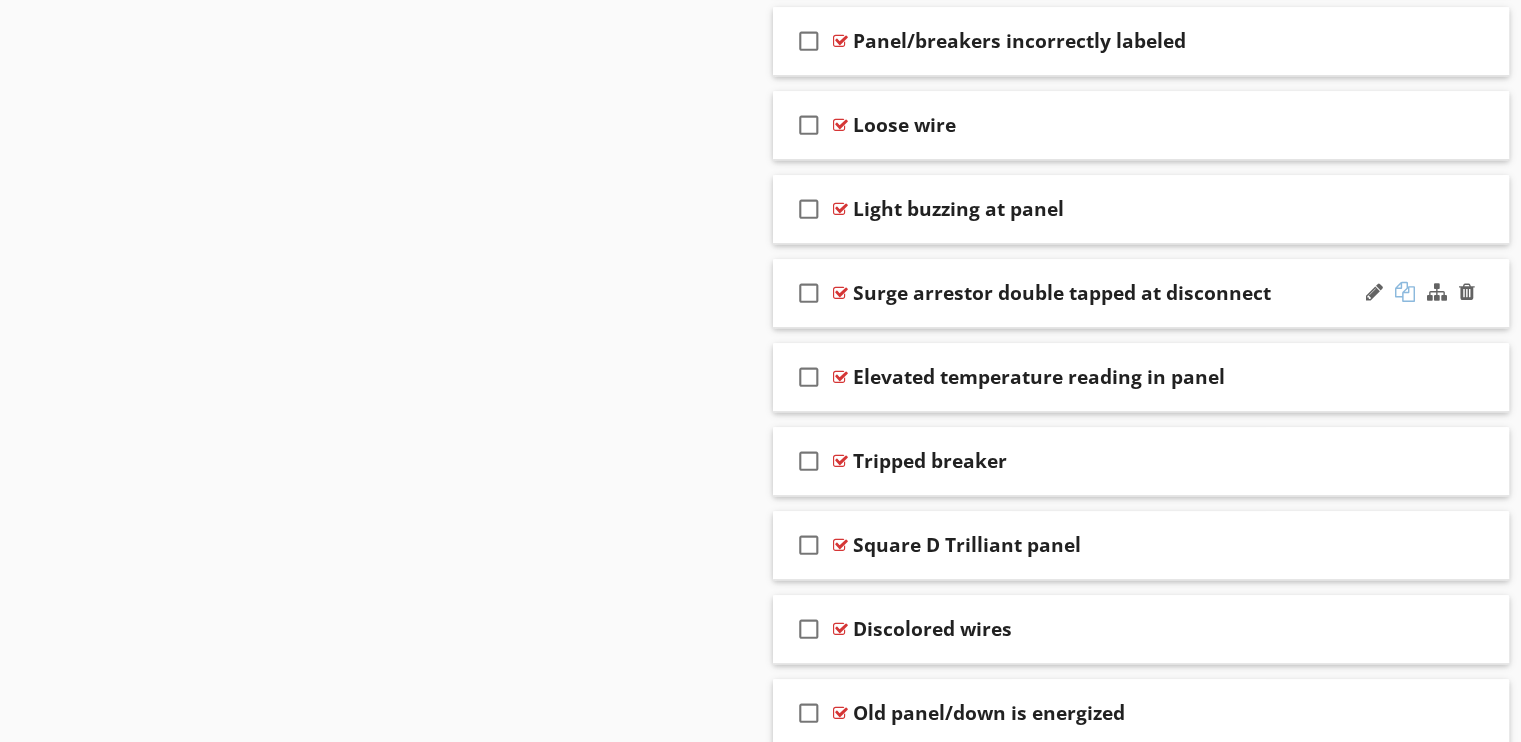 click at bounding box center [1405, 292] 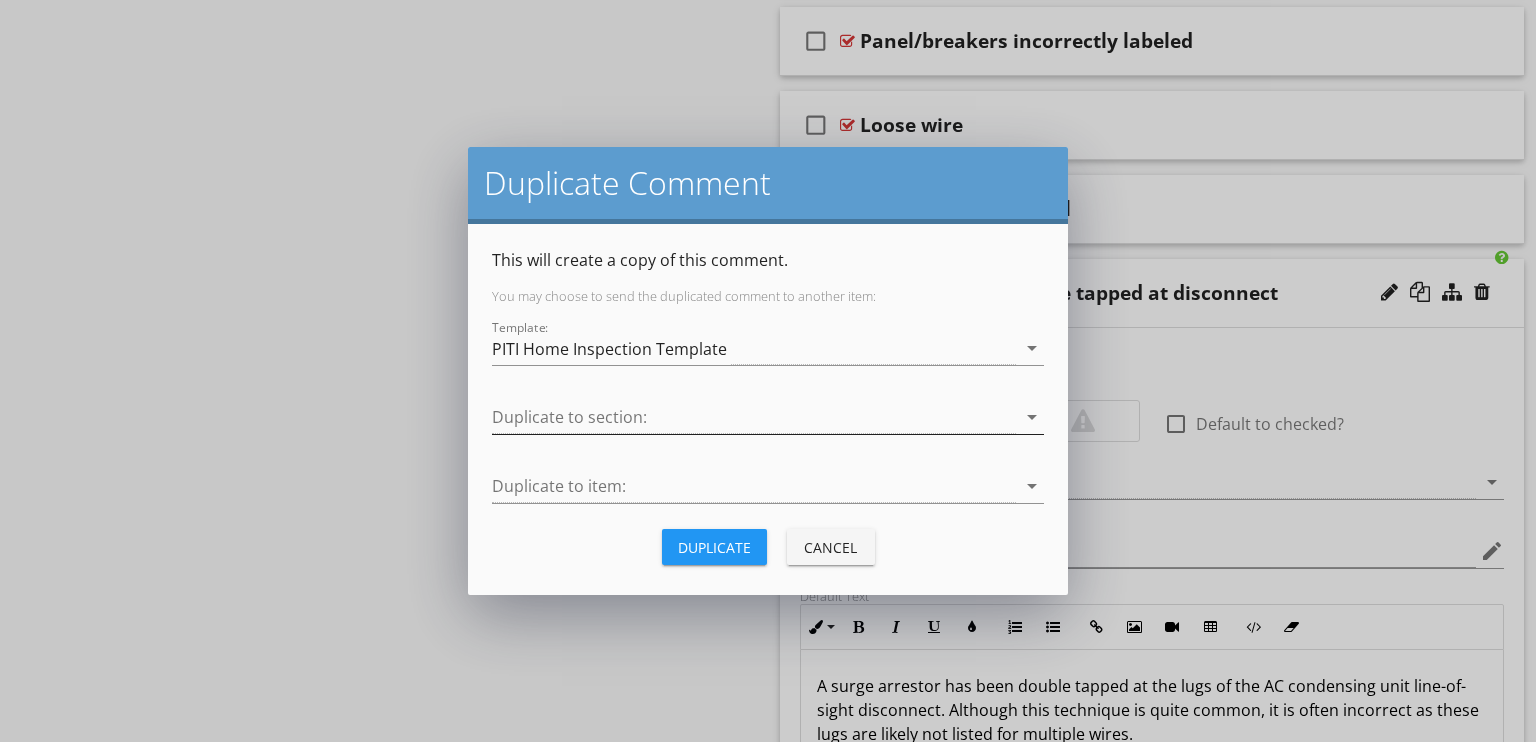 click at bounding box center [754, 417] 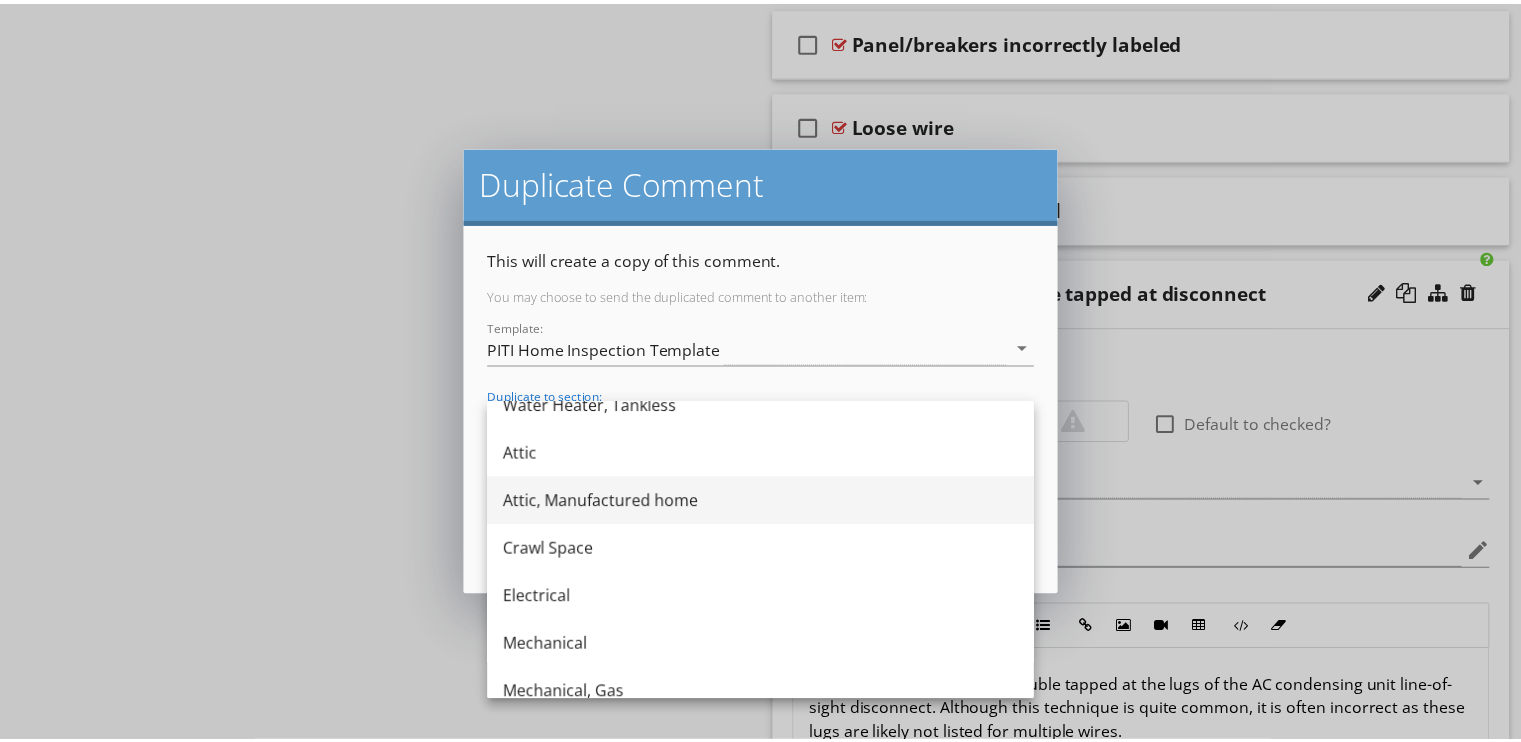 scroll, scrollTop: 600, scrollLeft: 0, axis: vertical 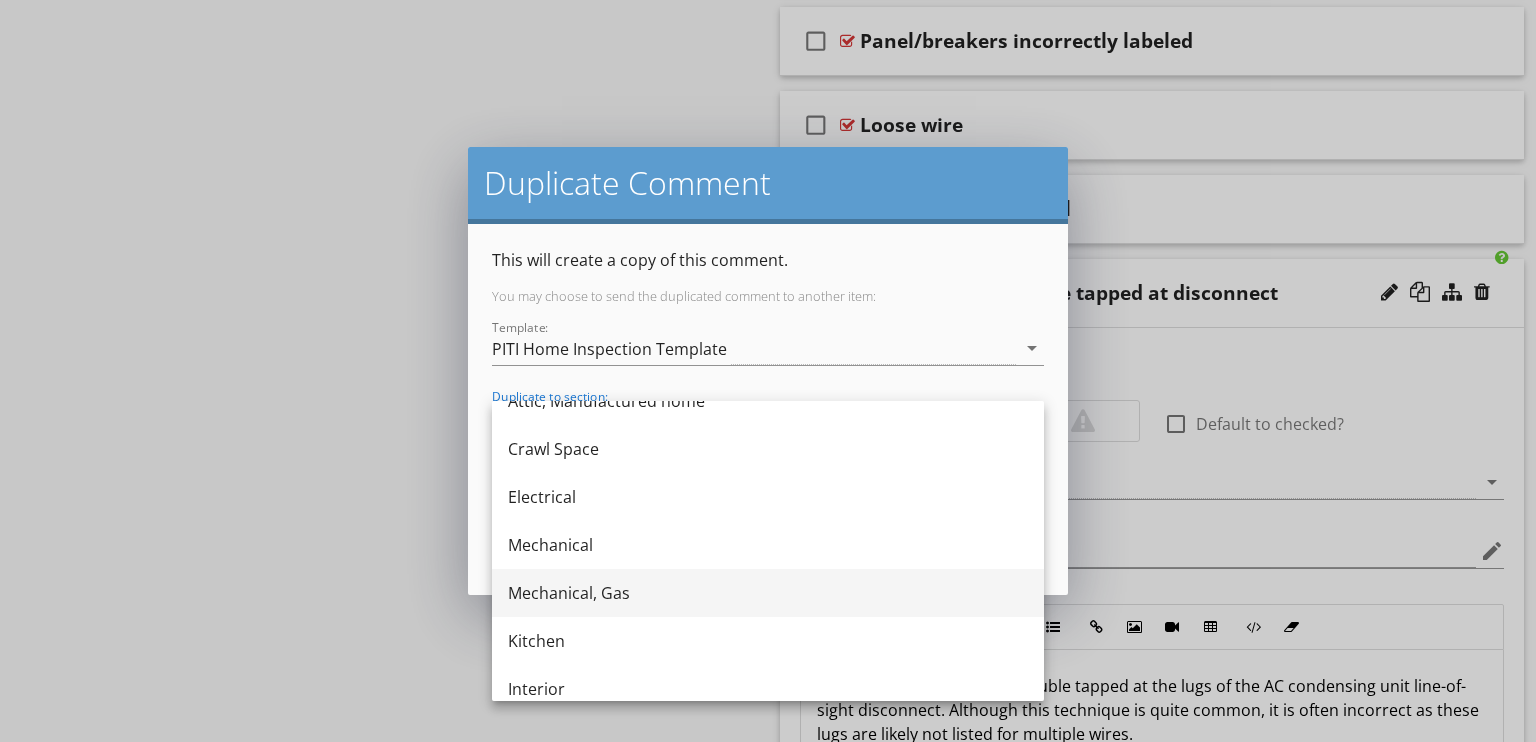 click on "Mechanical, Gas" at bounding box center [768, 593] 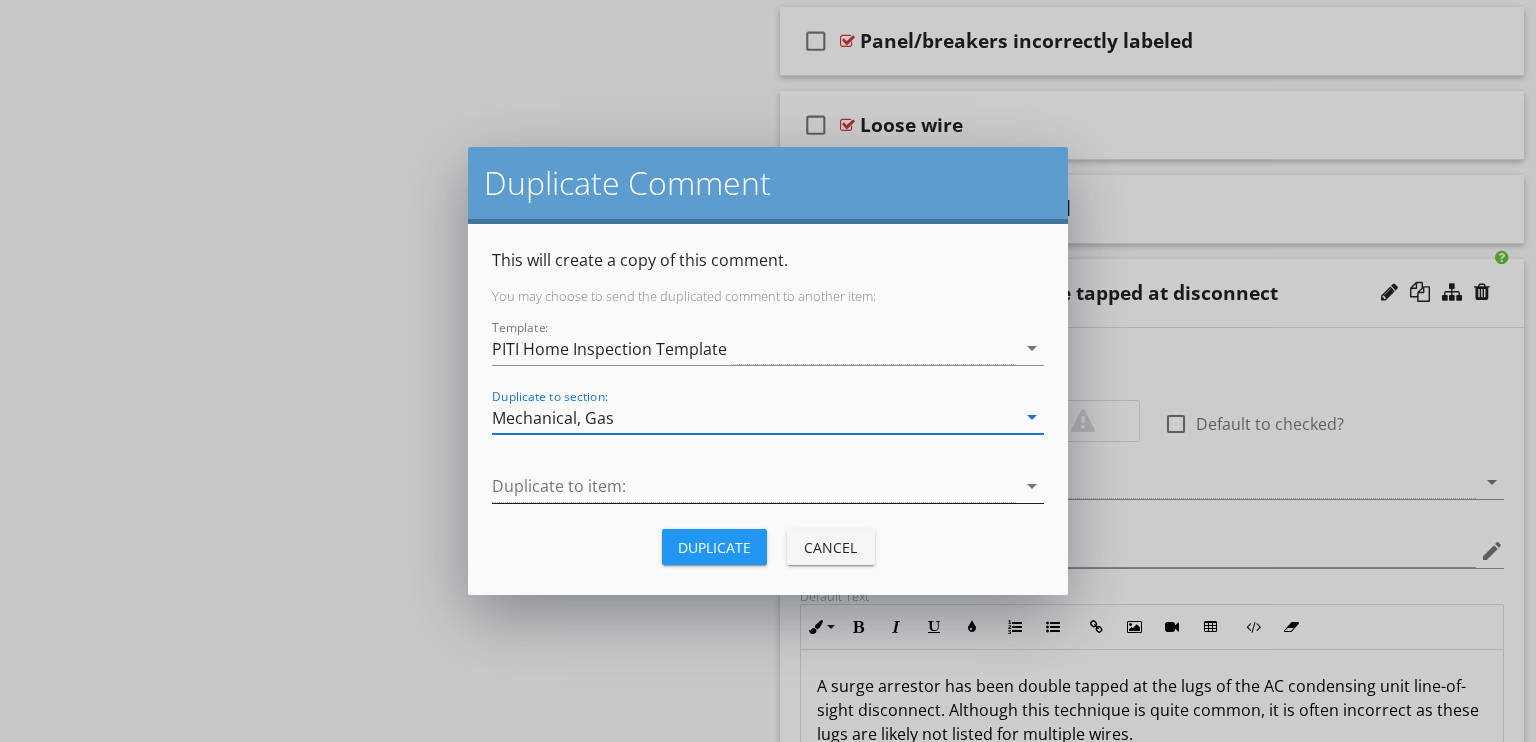click at bounding box center [754, 486] 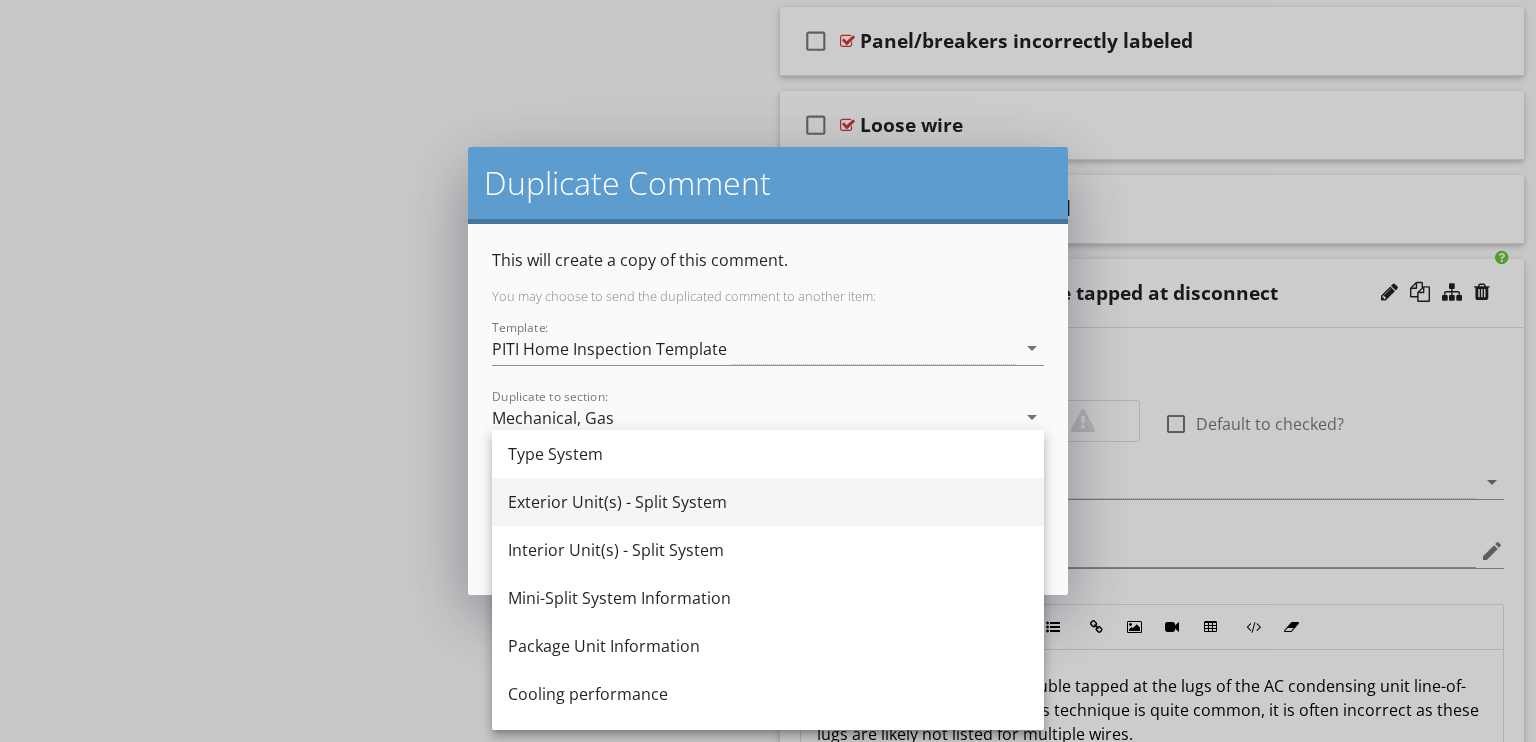 click on "Exterior Unit(s) - Split System" at bounding box center (768, 502) 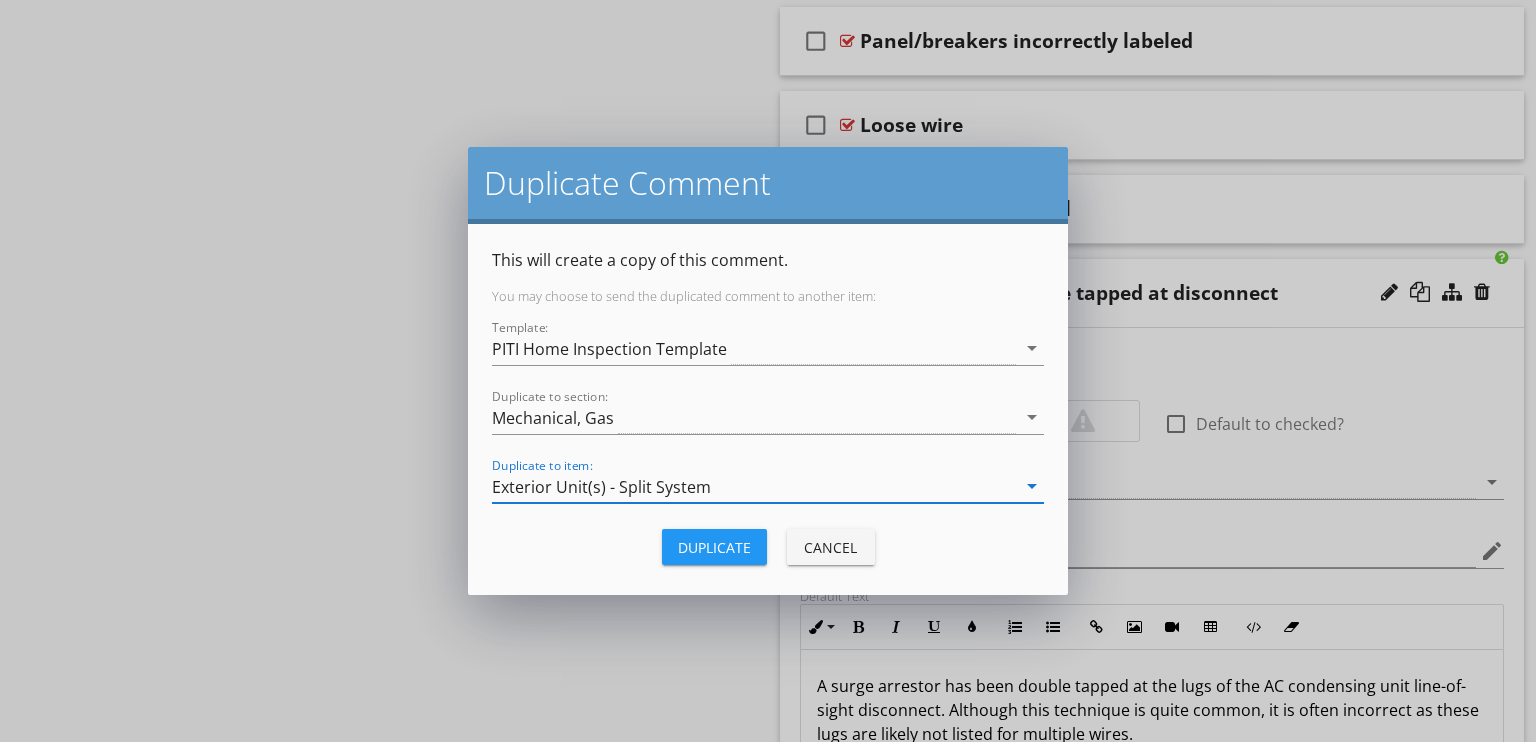 click on "Duplicate" at bounding box center [714, 547] 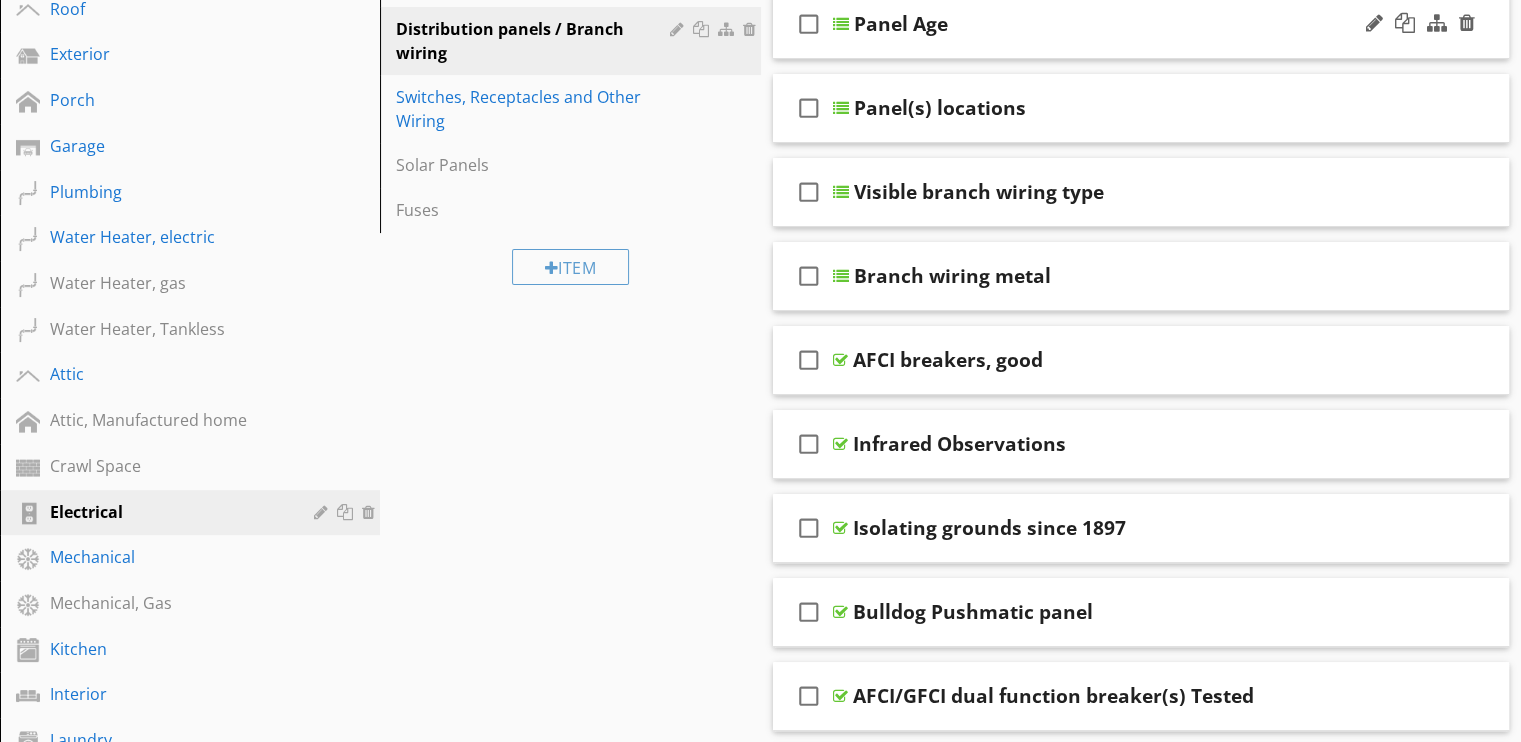 scroll, scrollTop: 11256, scrollLeft: 0, axis: vertical 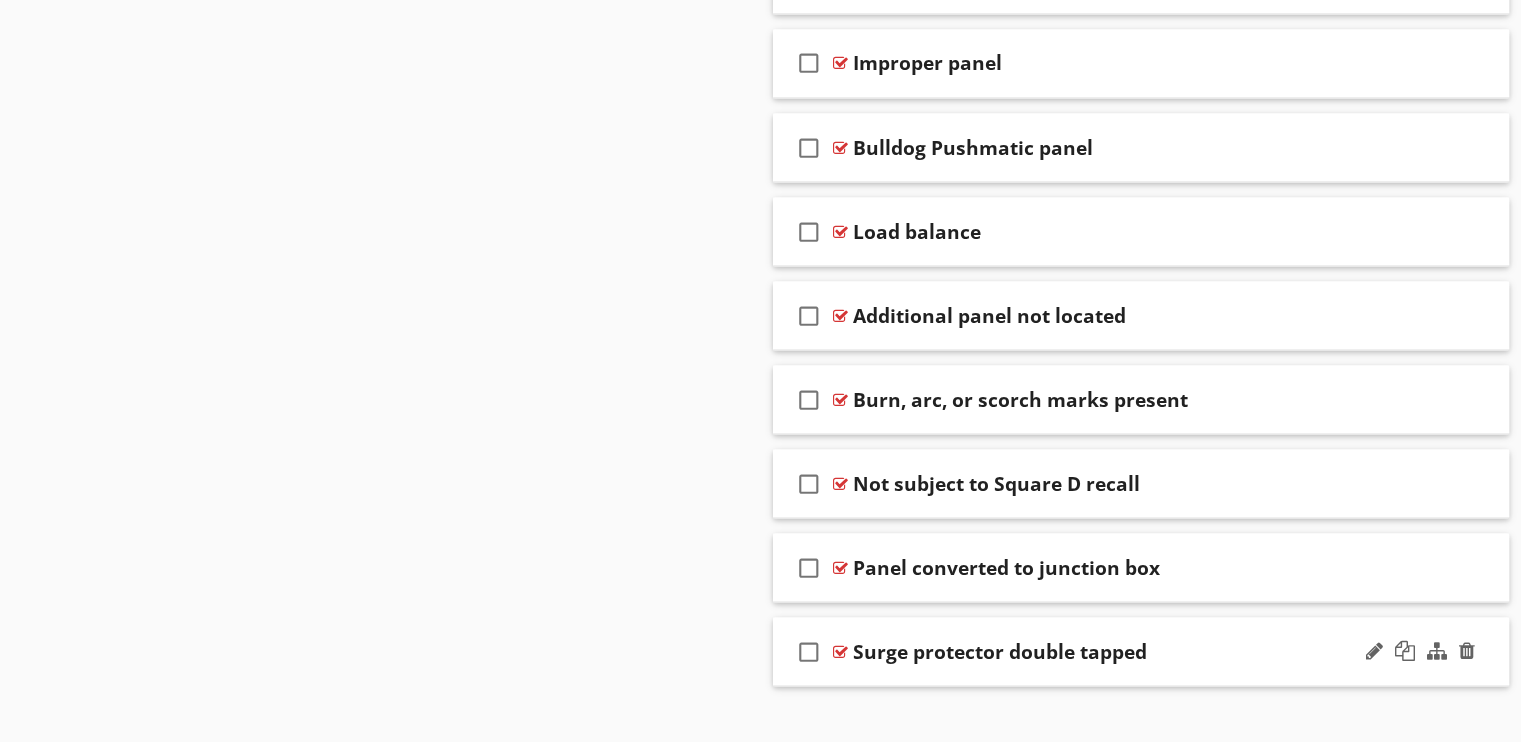 click at bounding box center [840, 651] 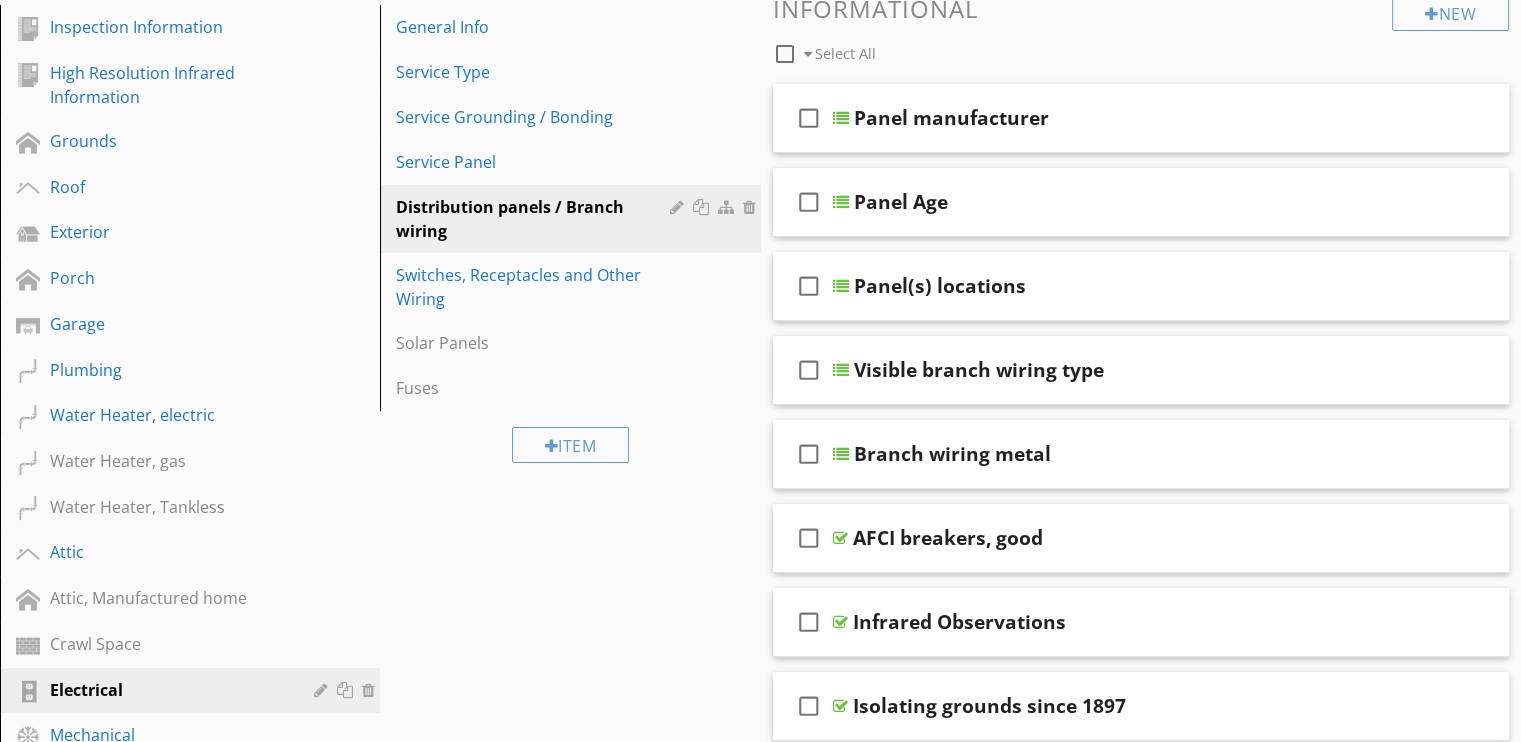 scroll, scrollTop: 9078, scrollLeft: 0, axis: vertical 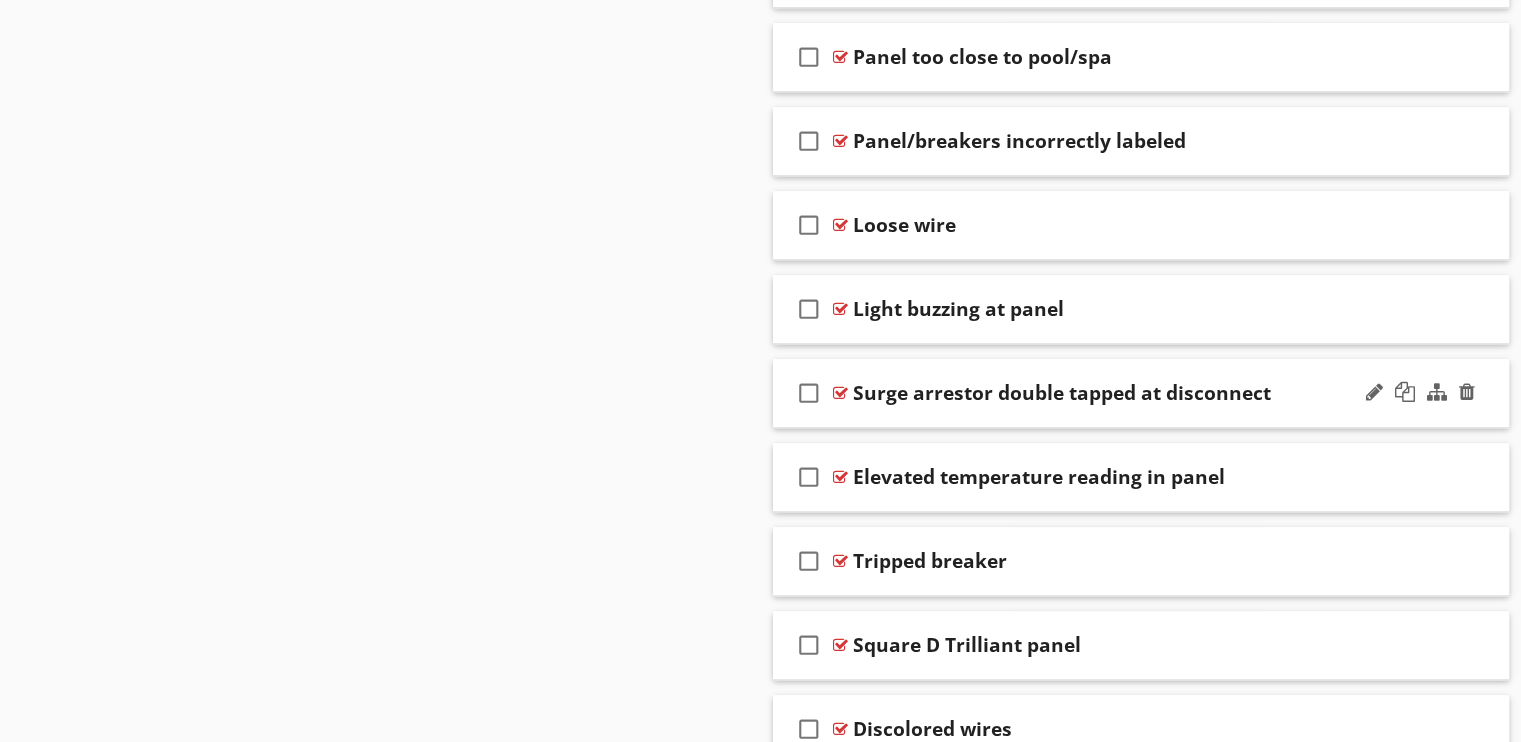 click on "Surge arrestor double tapped at disconnect" at bounding box center (1114, 393) 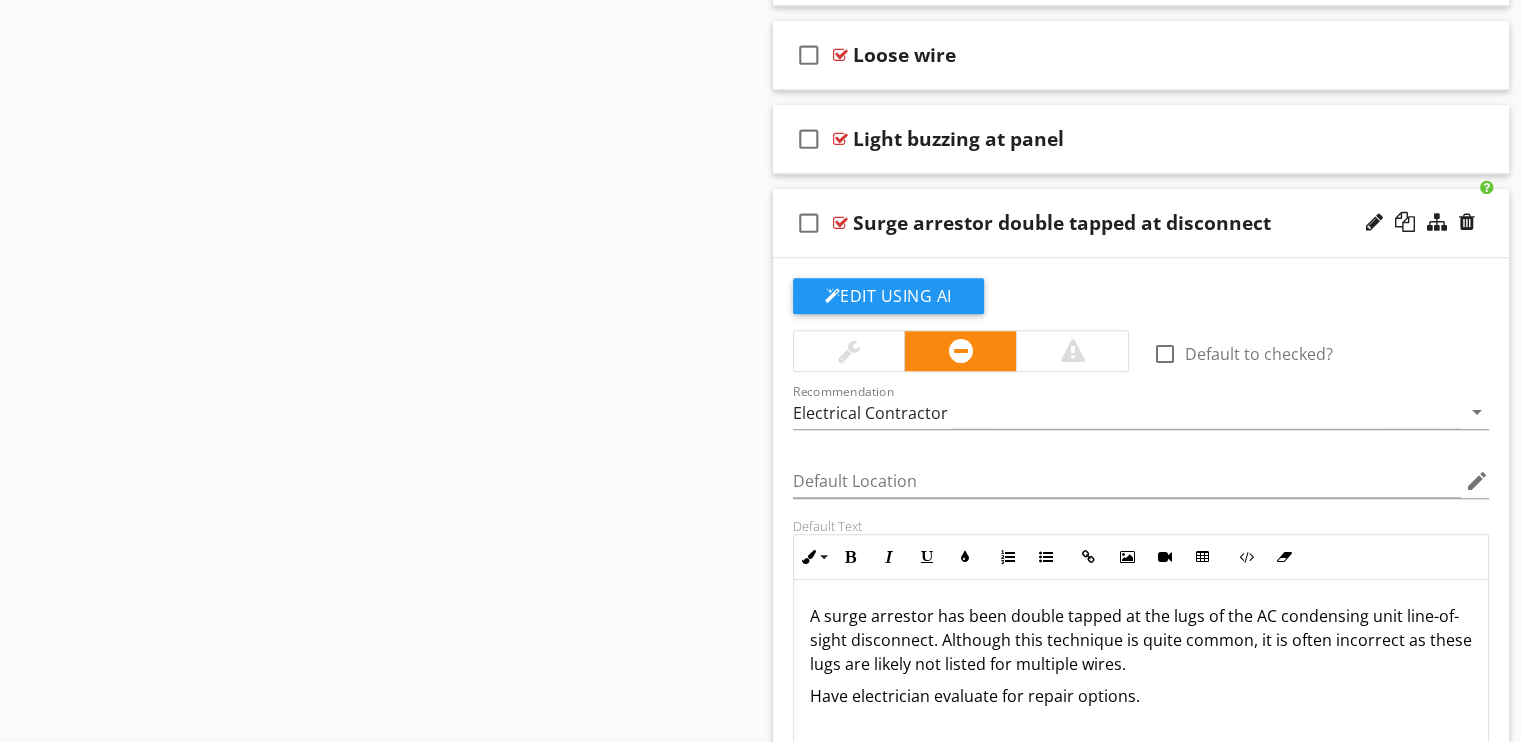 scroll, scrollTop: 9278, scrollLeft: 0, axis: vertical 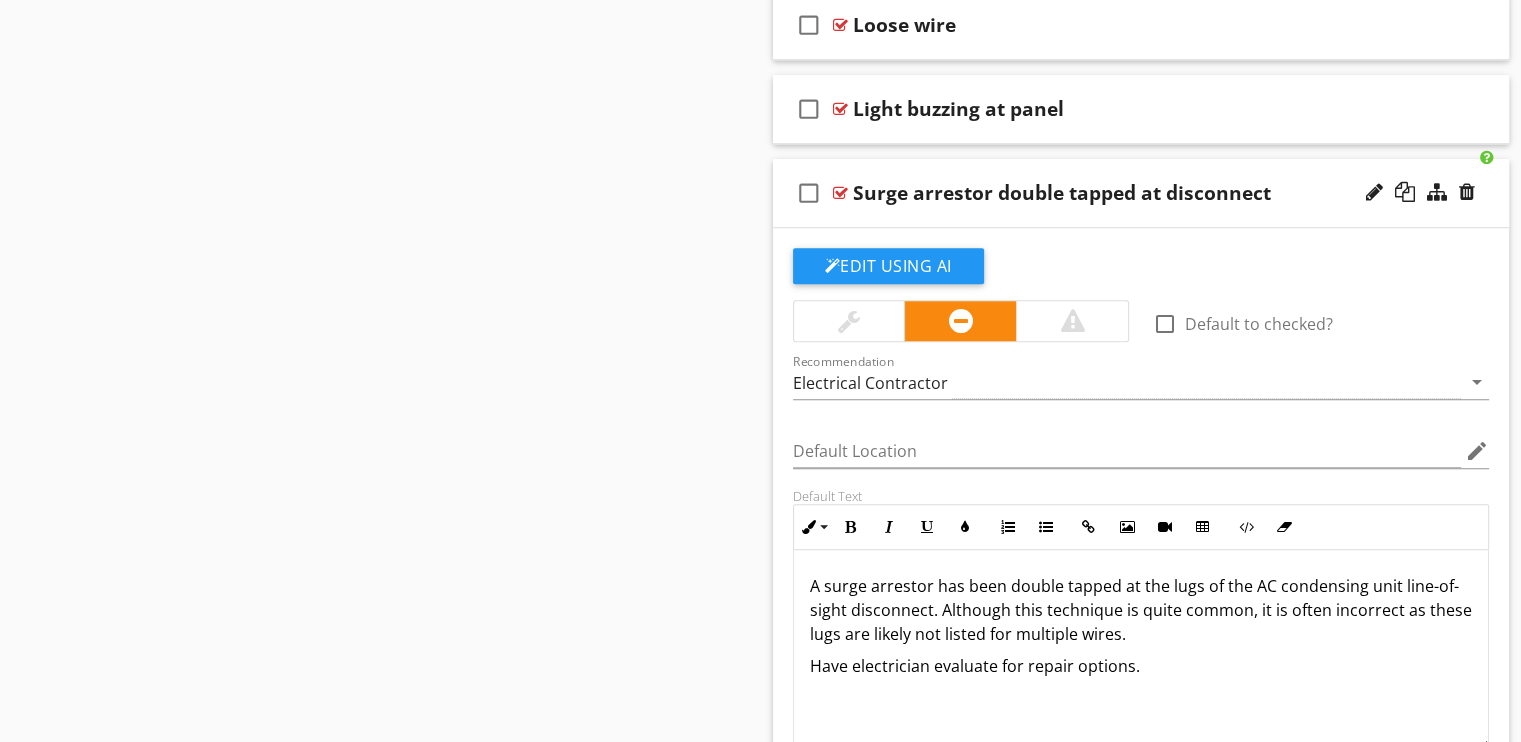 click on "Have electrician evaluate for repair options." at bounding box center (1141, 666) 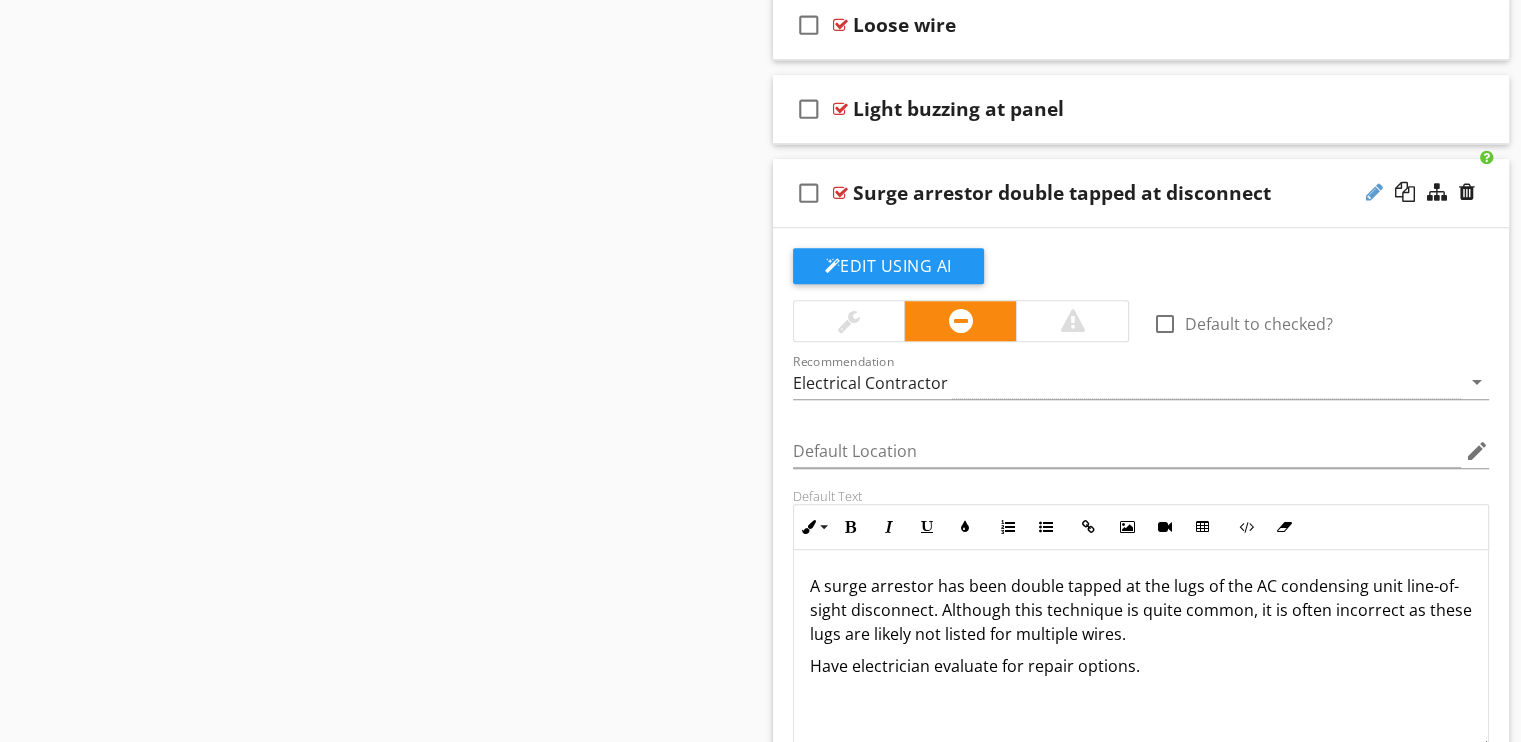 click at bounding box center (1374, 192) 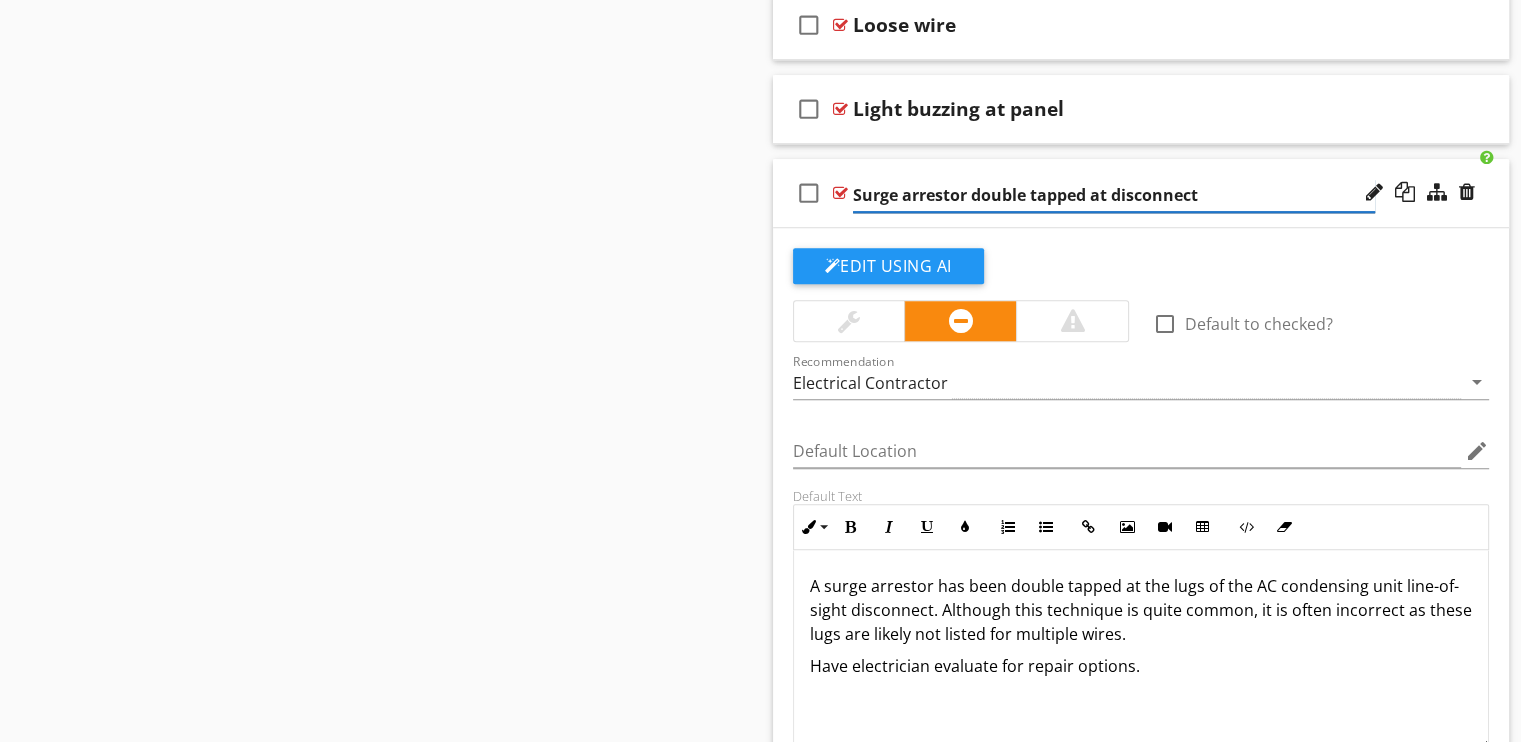 click on "Surge arrestor double tapped at disconnect" at bounding box center [1114, 195] 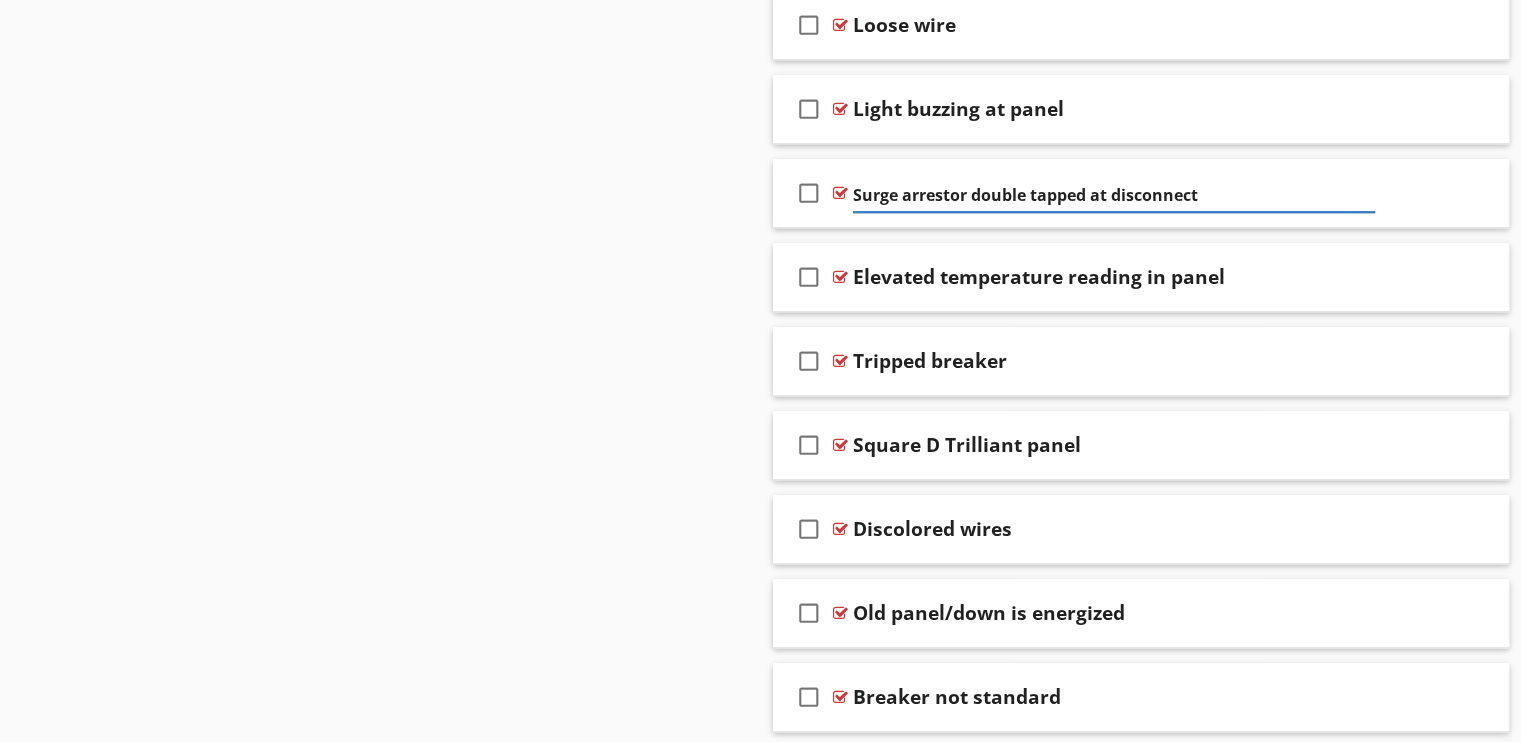 click on "Sections Inspection Information High Resolution Infrared Information Grounds Roof Exterior Porch Garage Plumbing Water Heater, electric Water Heater, gas Water Heater, Tankless Attic Attic, Manufactured home Crawl Space Electrical Mechanical Mechanical, Gas Kitchen Interior Laundry Bathroom(s) Swimming Pools and Spas Swimming Pools and Spas IRC based Leakalyzer Permits Final Checklist Moisture intrusion template Additional Information Conclusions/further remarks Extra pics Re-inspection notes
Section Attachments
Attachment
Items General Info Service Type" at bounding box center (760, -2839) 